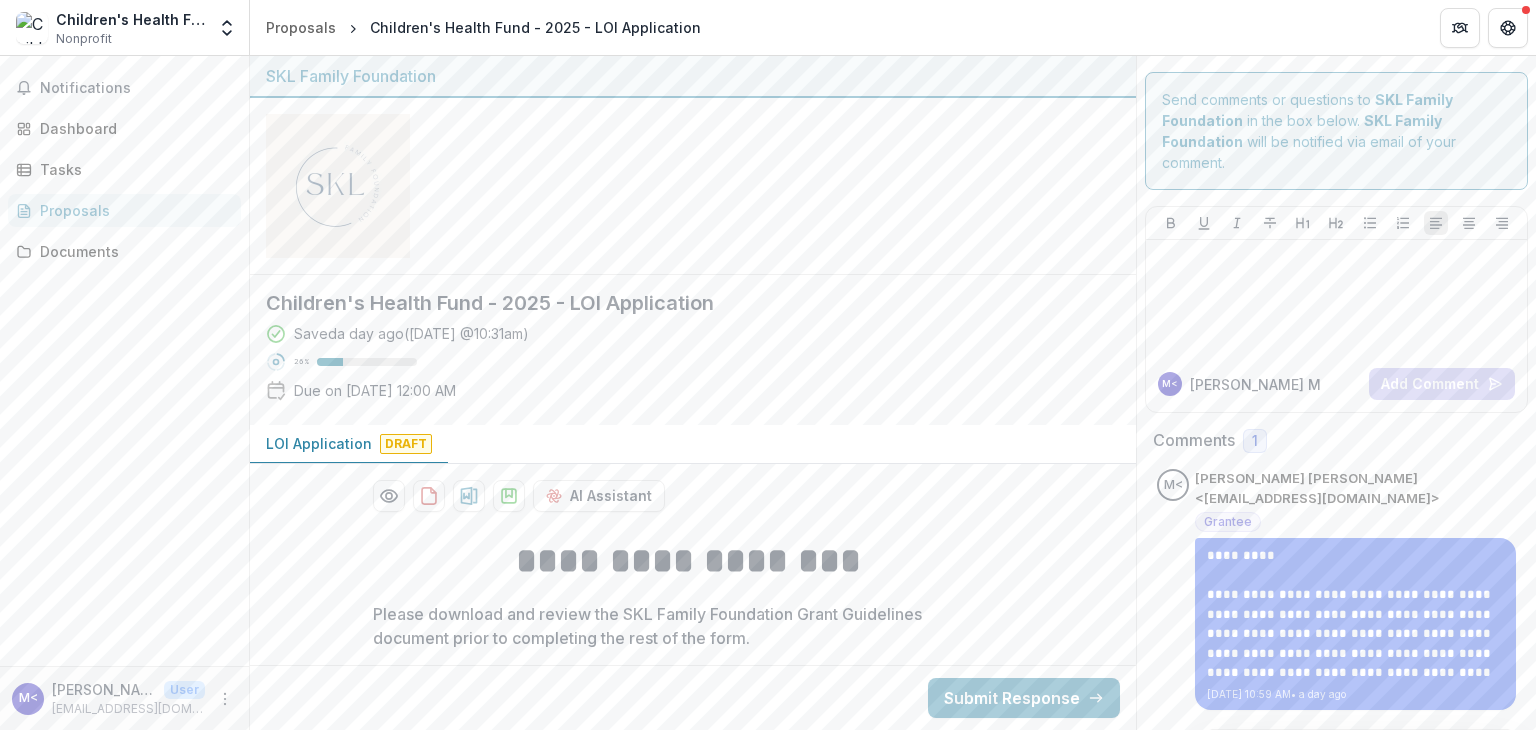 scroll, scrollTop: 0, scrollLeft: 0, axis: both 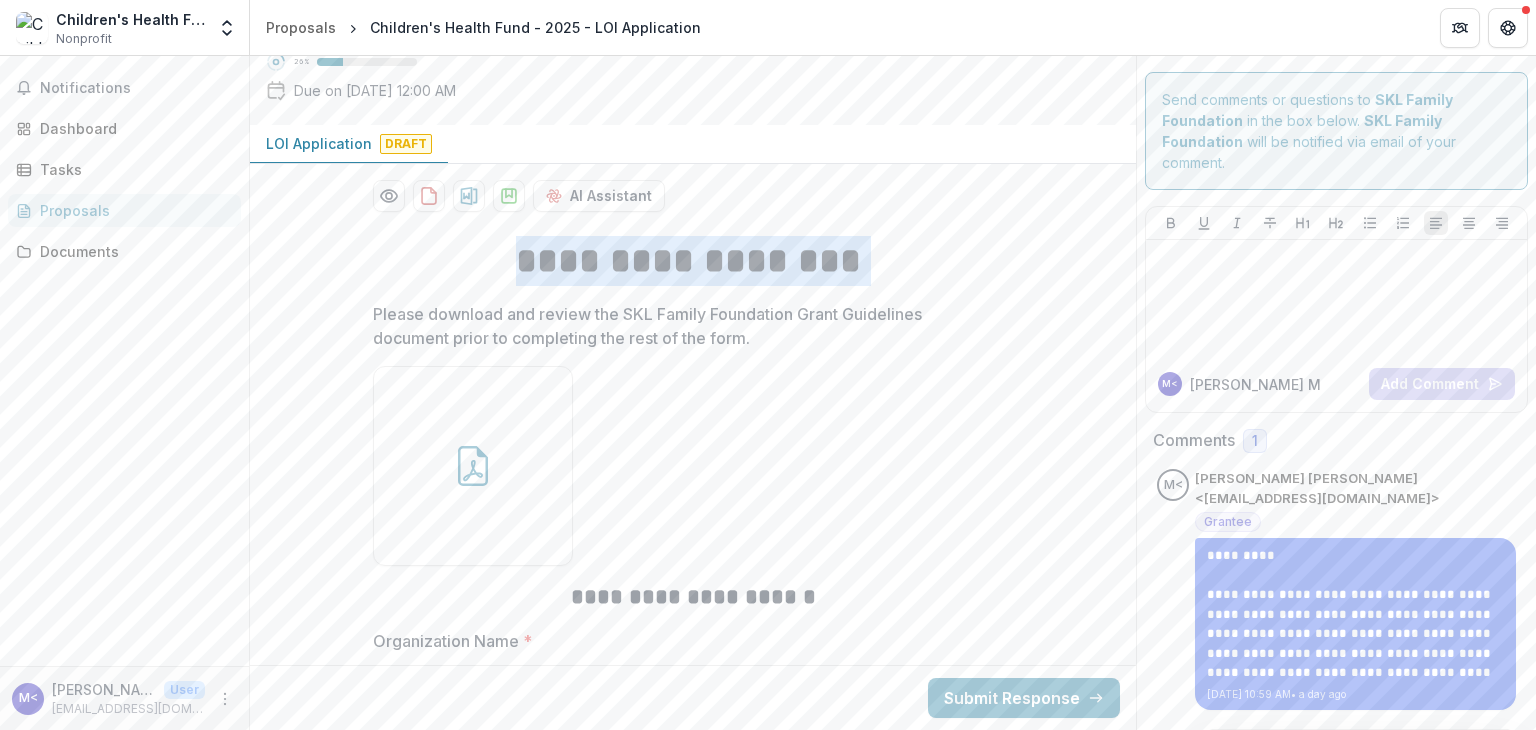drag, startPoint x: 543, startPoint y: 255, endPoint x: 852, endPoint y: 263, distance: 309.10355 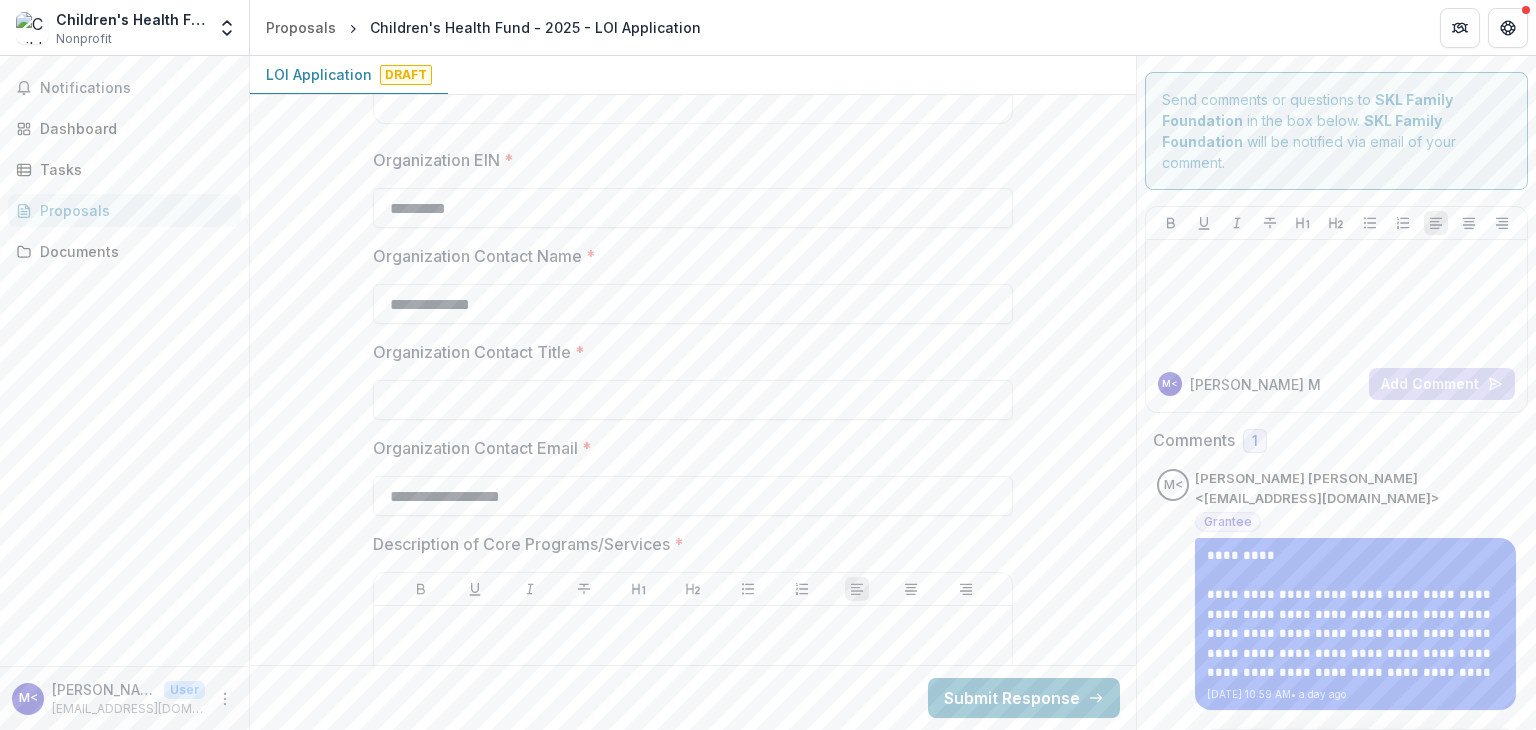 scroll, scrollTop: 1300, scrollLeft: 0, axis: vertical 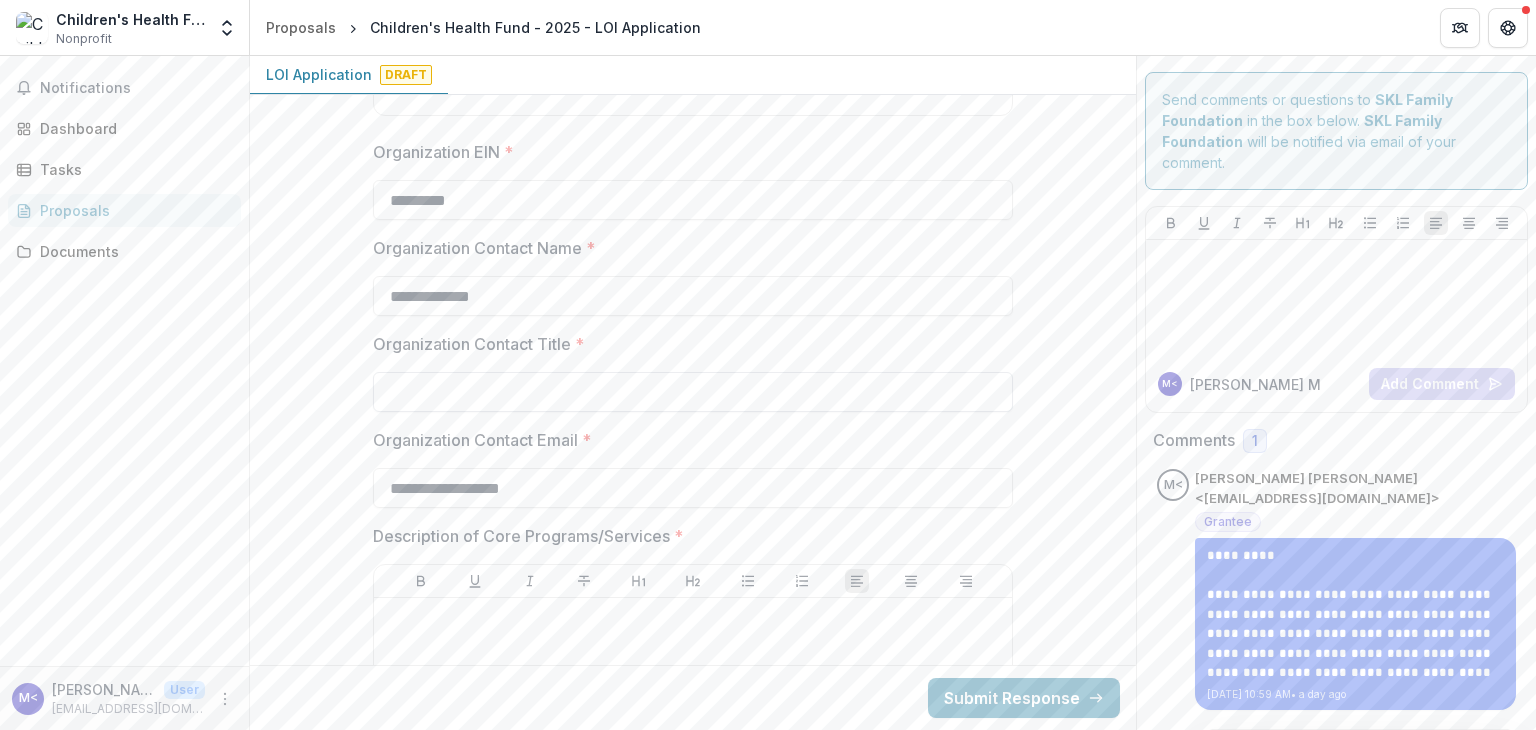 click on "Organization Contact Title *" at bounding box center [693, 392] 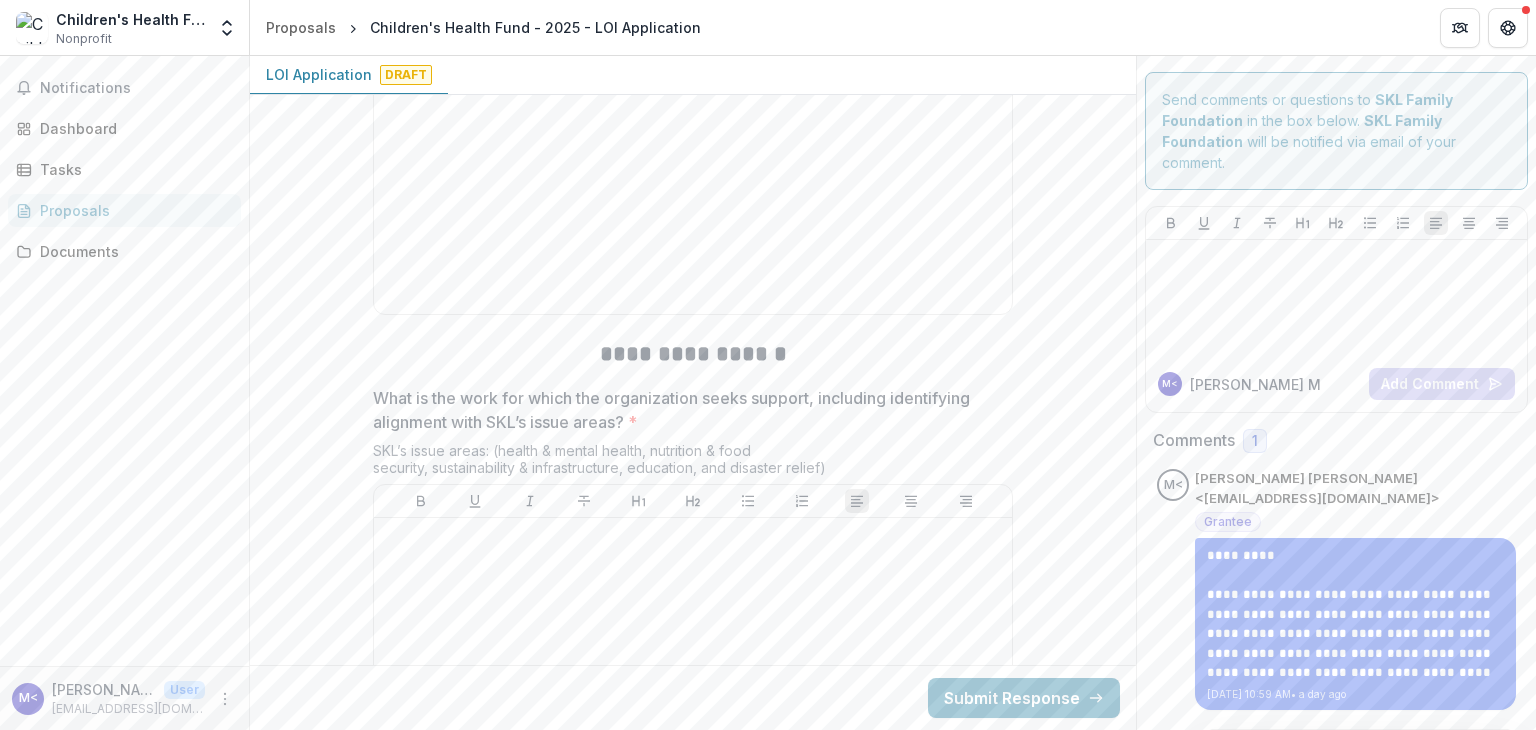 scroll, scrollTop: 2000, scrollLeft: 0, axis: vertical 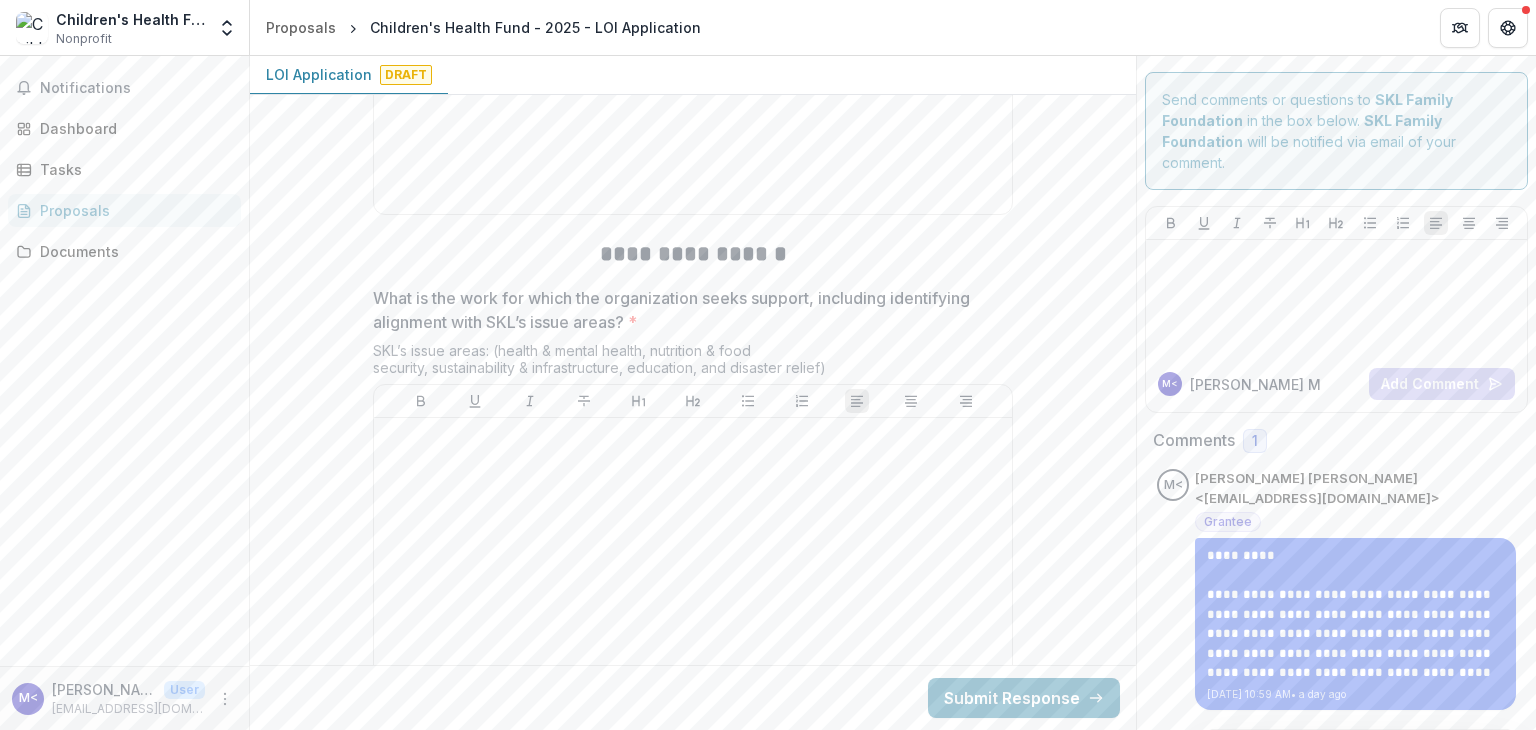 type on "**********" 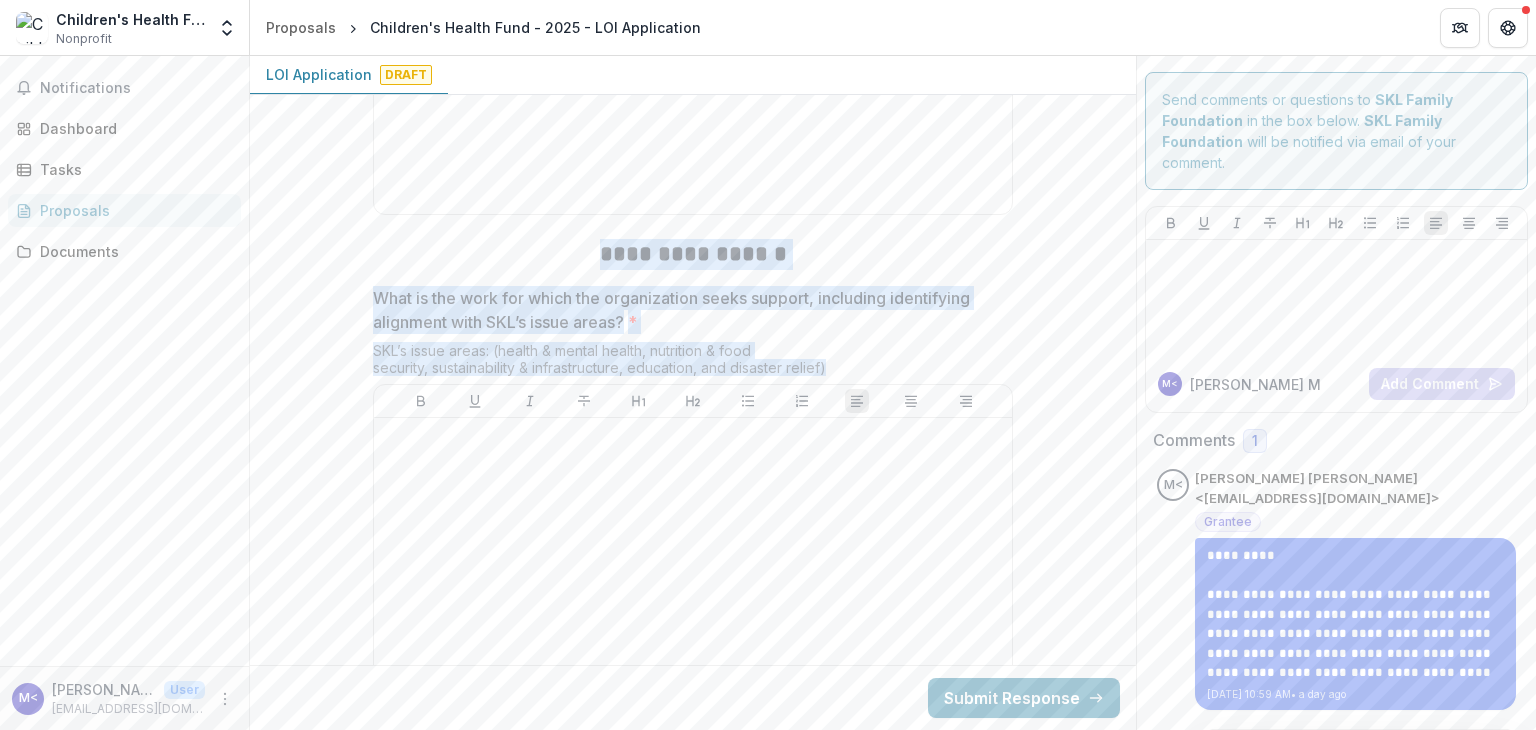 drag, startPoint x: 588, startPoint y: 253, endPoint x: 860, endPoint y: 359, distance: 291.92465 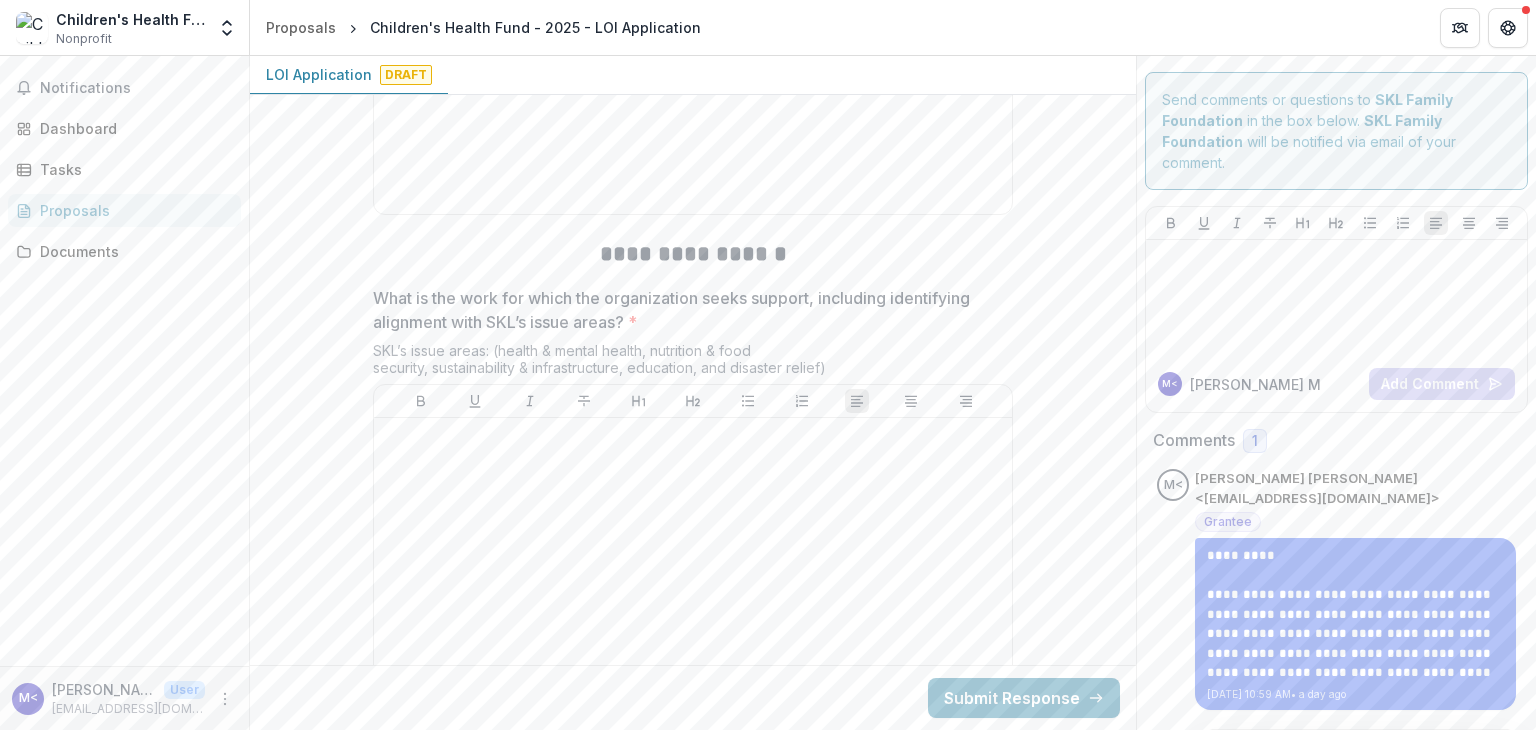 drag, startPoint x: 534, startPoint y: 301, endPoint x: 228, endPoint y: 424, distance: 329.79538 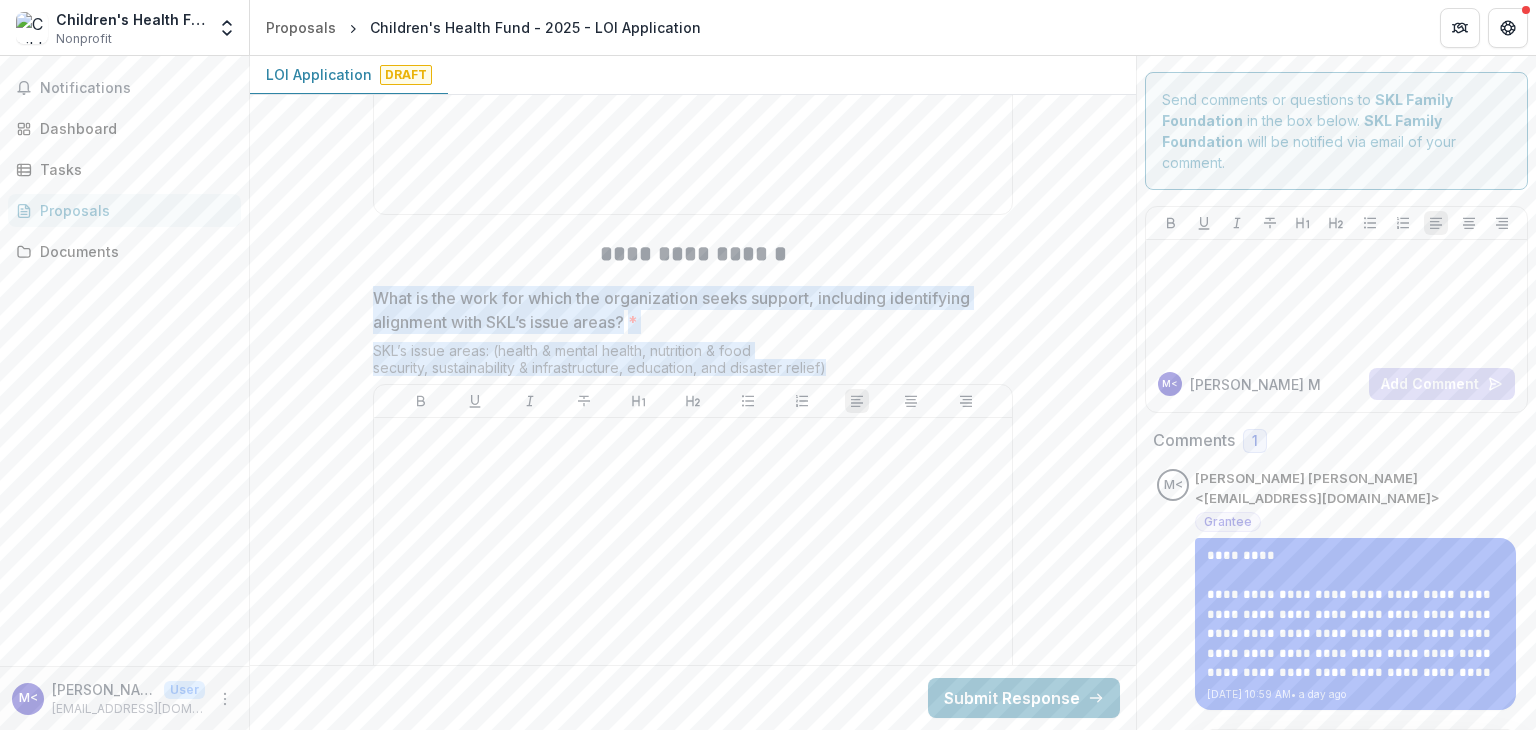 drag, startPoint x: 370, startPoint y: 293, endPoint x: 842, endPoint y: 364, distance: 477.31018 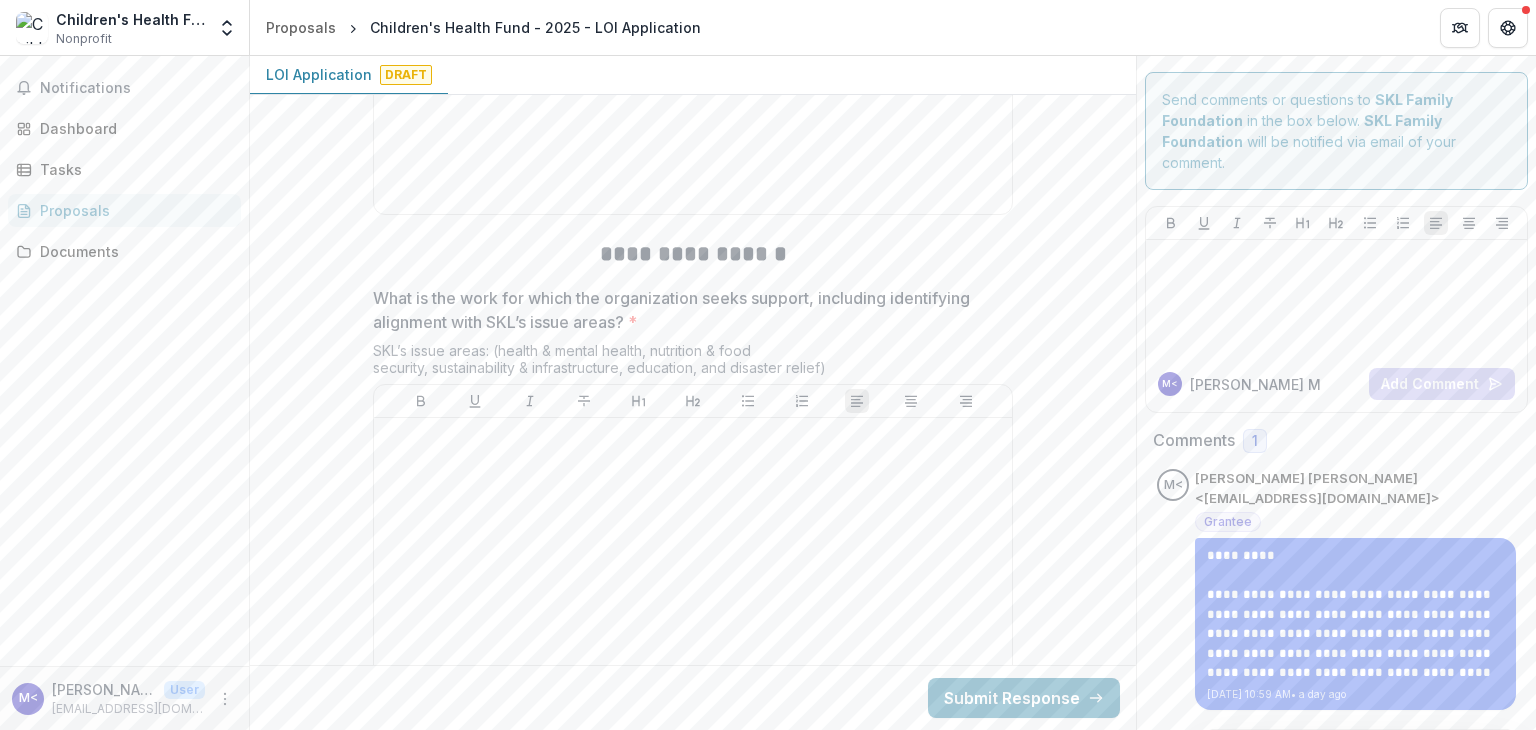 click on "**********" at bounding box center (693, 1271) 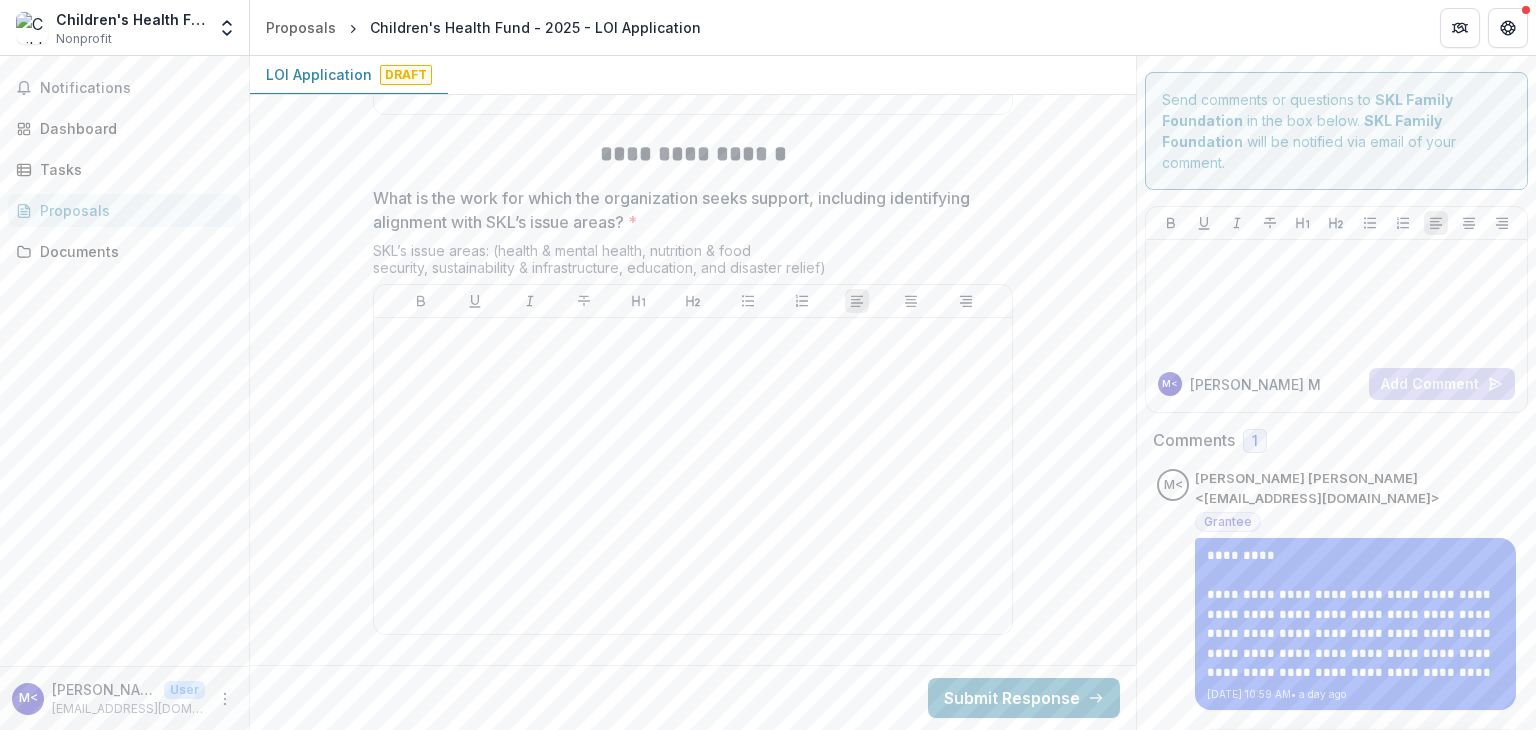 scroll, scrollTop: 2200, scrollLeft: 0, axis: vertical 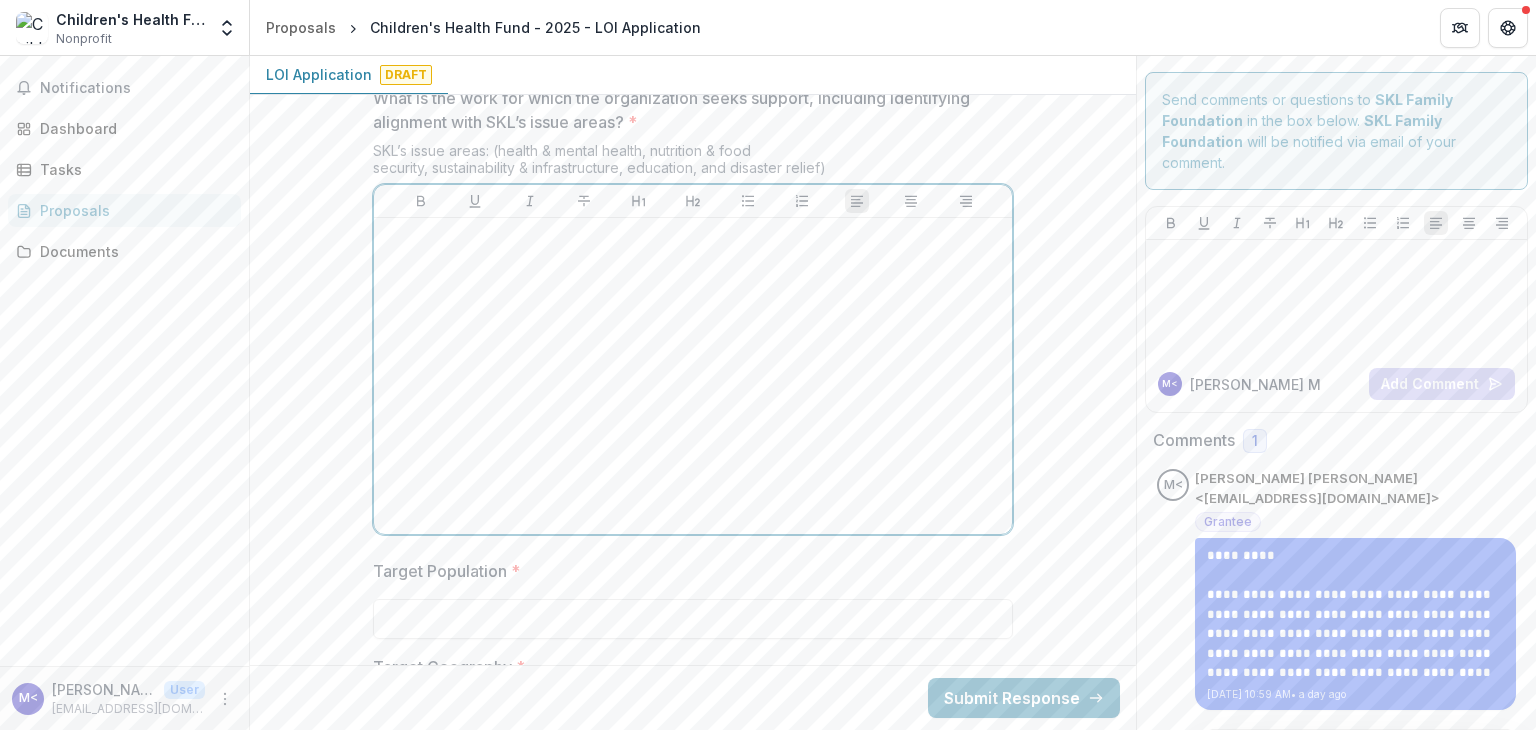 click at bounding box center [693, 376] 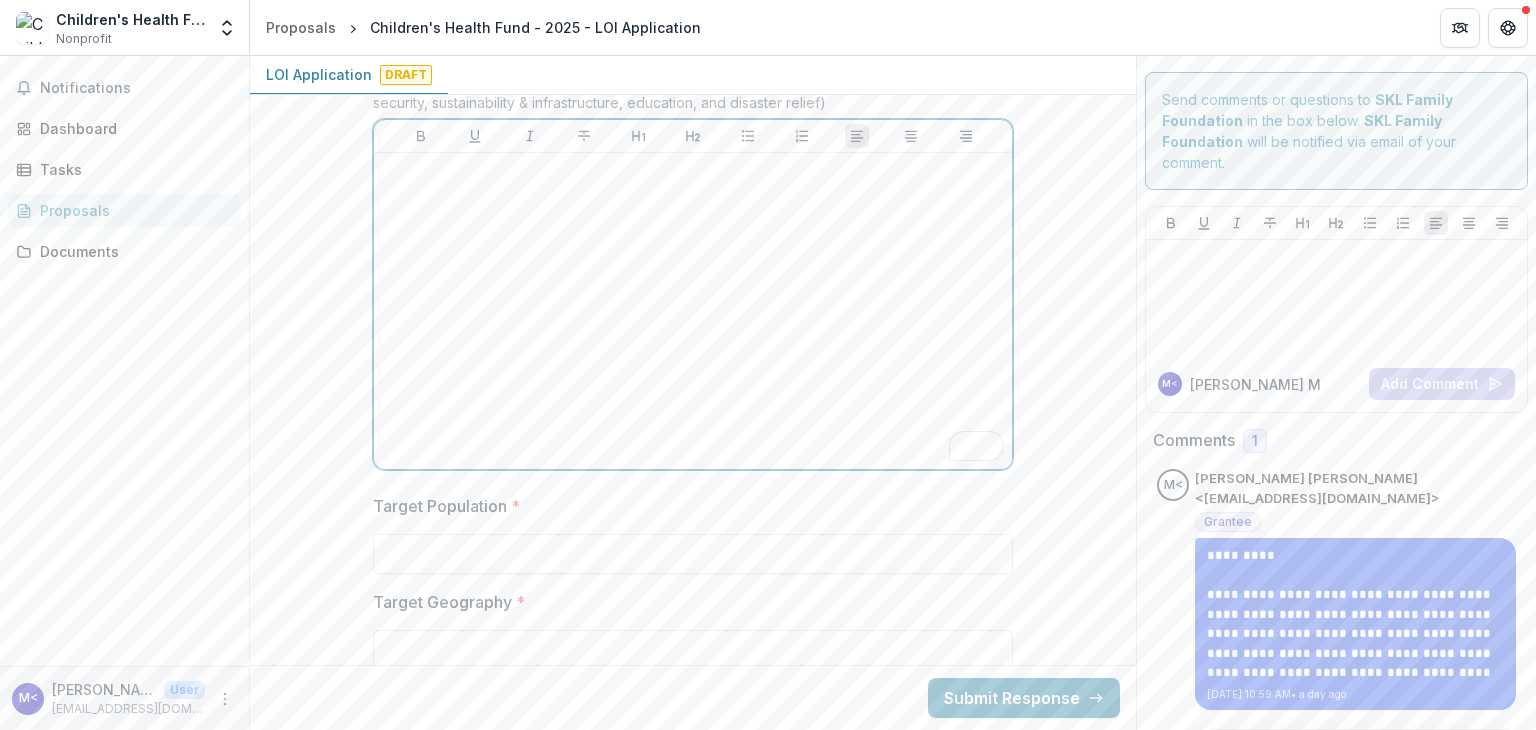 scroll, scrollTop: 2300, scrollLeft: 0, axis: vertical 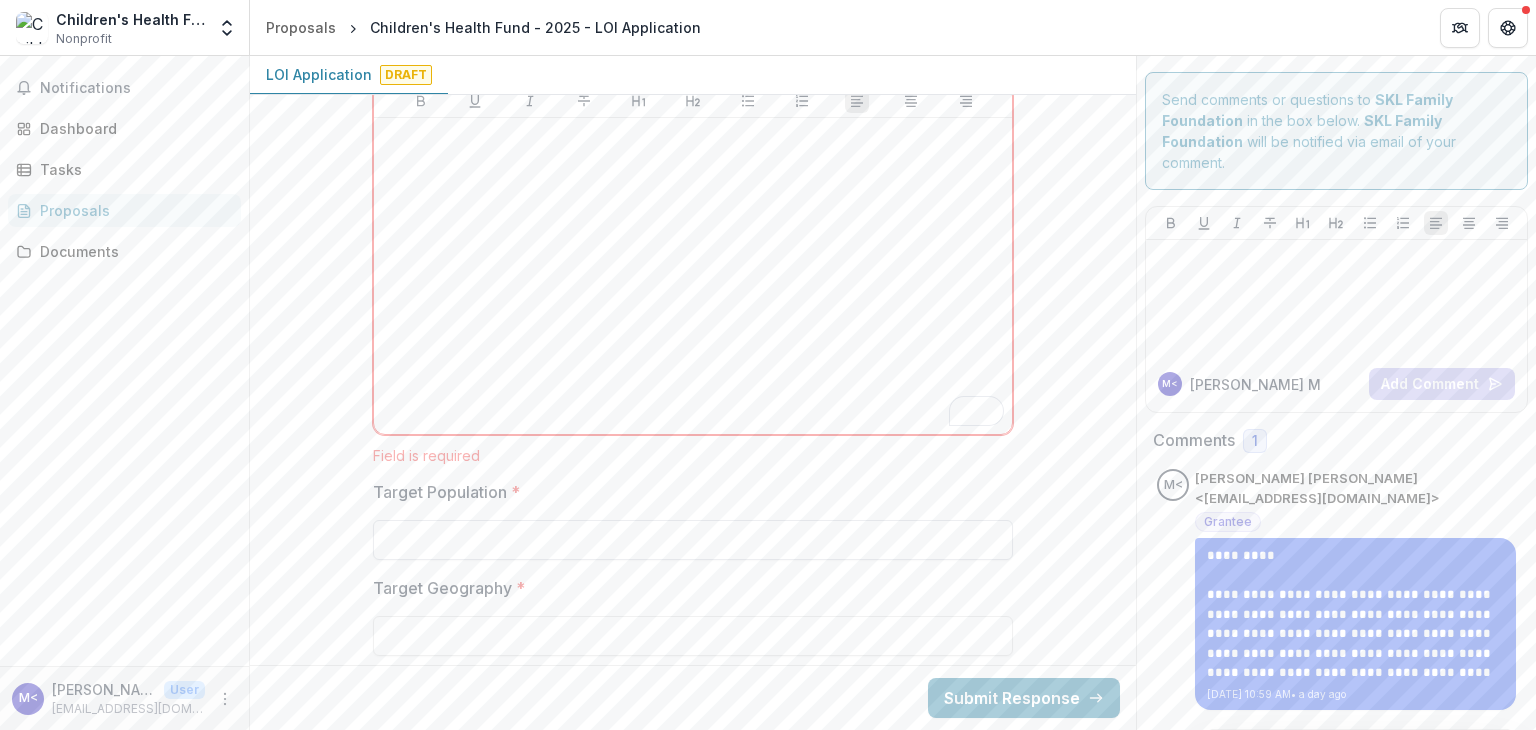 click on "Target Population *" at bounding box center (693, 540) 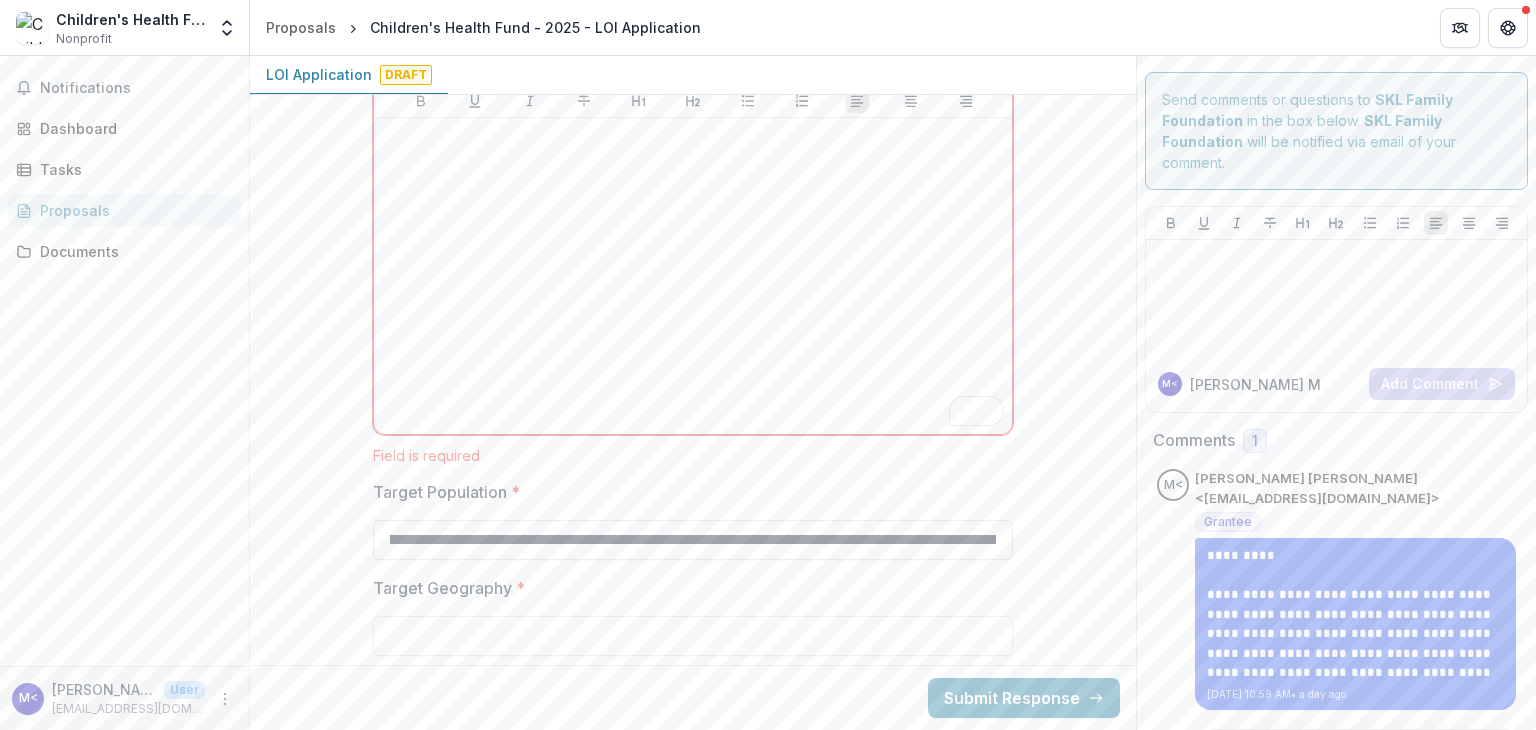 type on "**********" 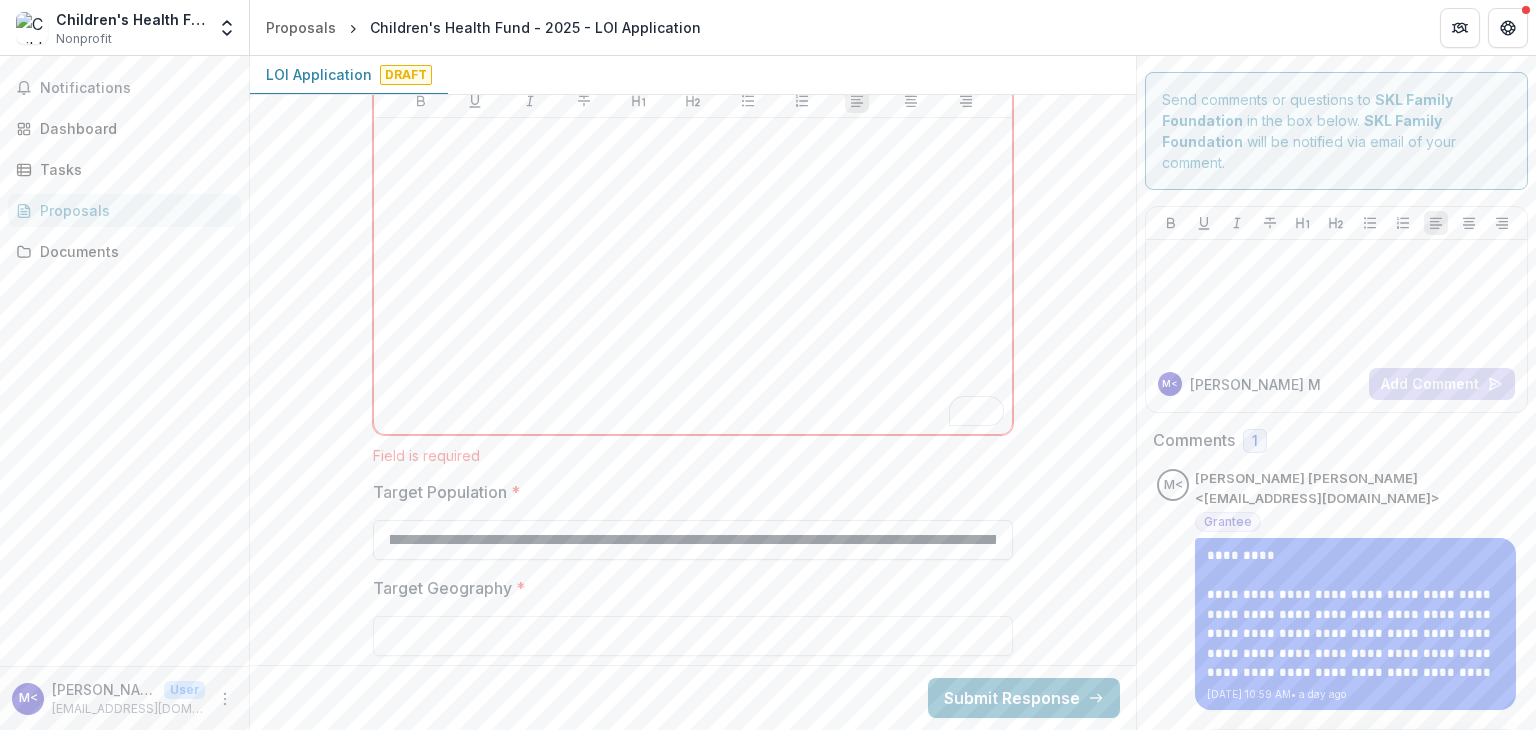 scroll, scrollTop: 0, scrollLeft: 124, axis: horizontal 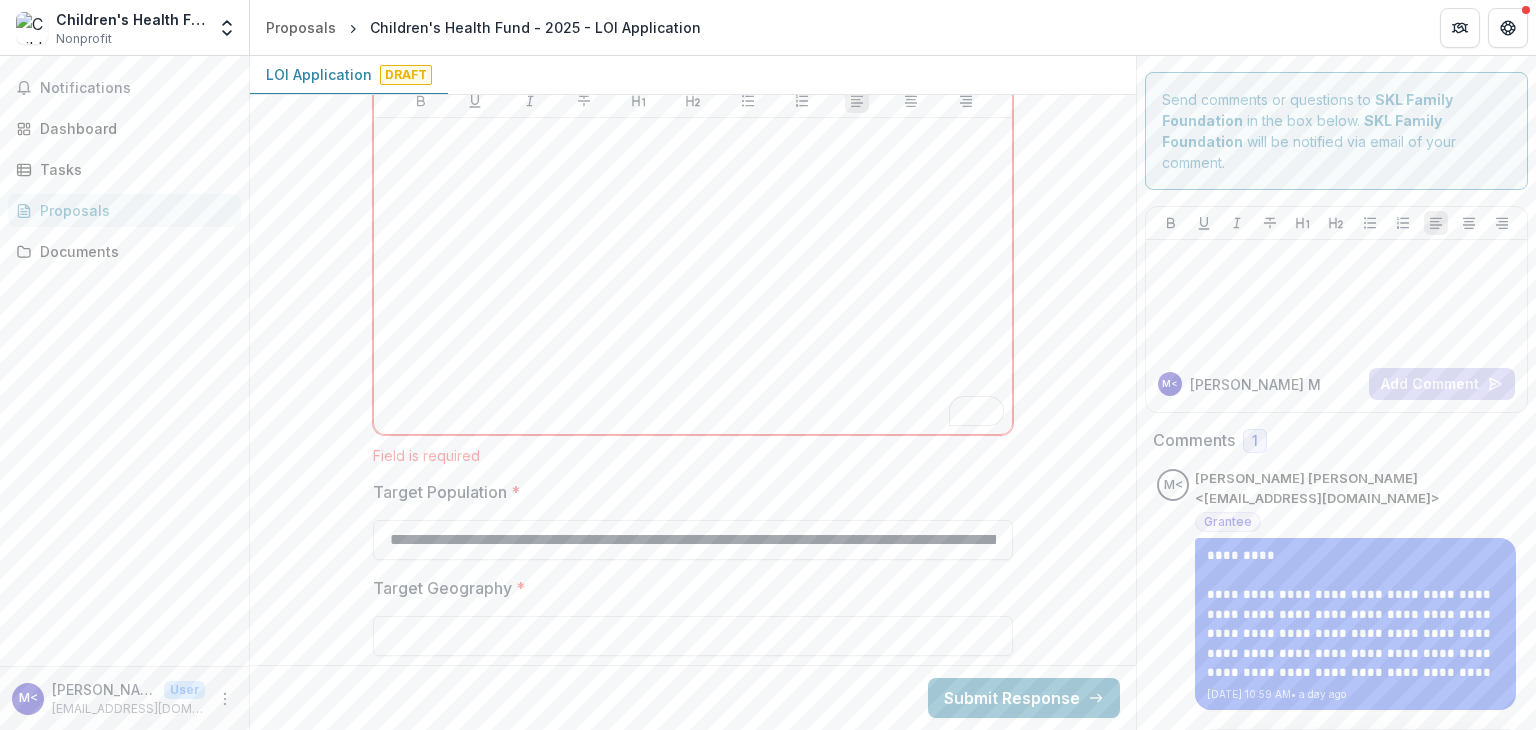drag, startPoint x: 996, startPoint y: 541, endPoint x: 118, endPoint y: 545, distance: 878.0091 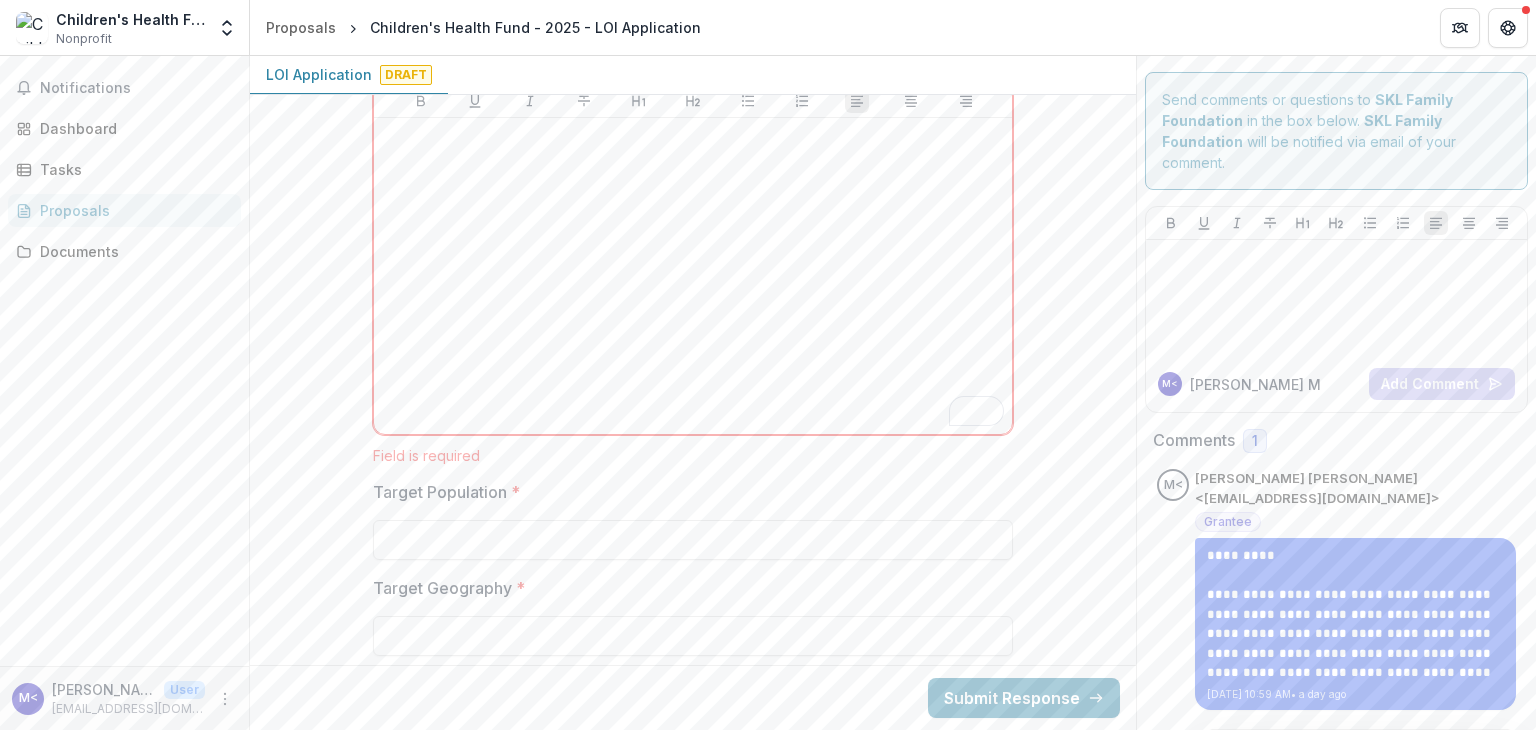 scroll, scrollTop: 2400, scrollLeft: 0, axis: vertical 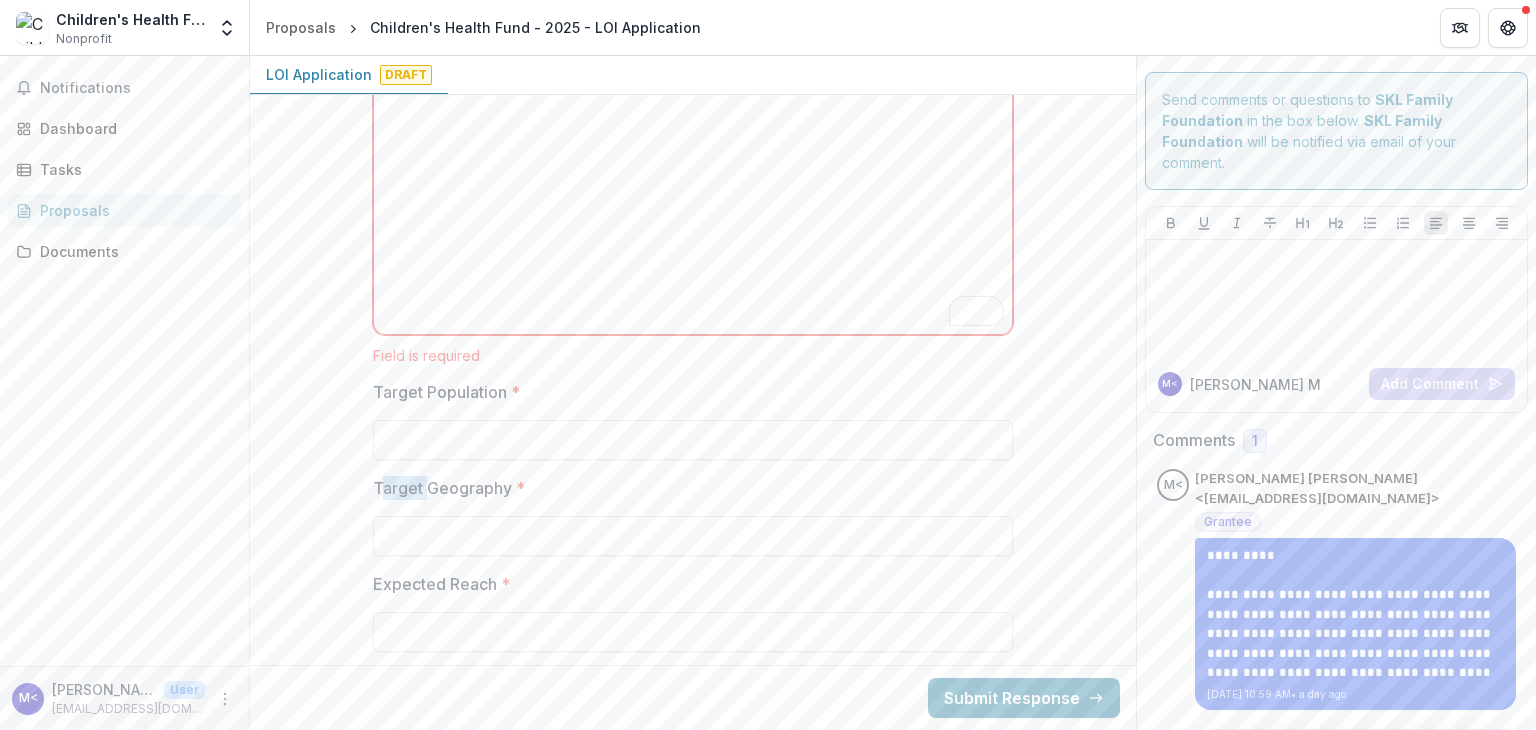 drag, startPoint x: 376, startPoint y: 485, endPoint x: 424, endPoint y: 489, distance: 48.166378 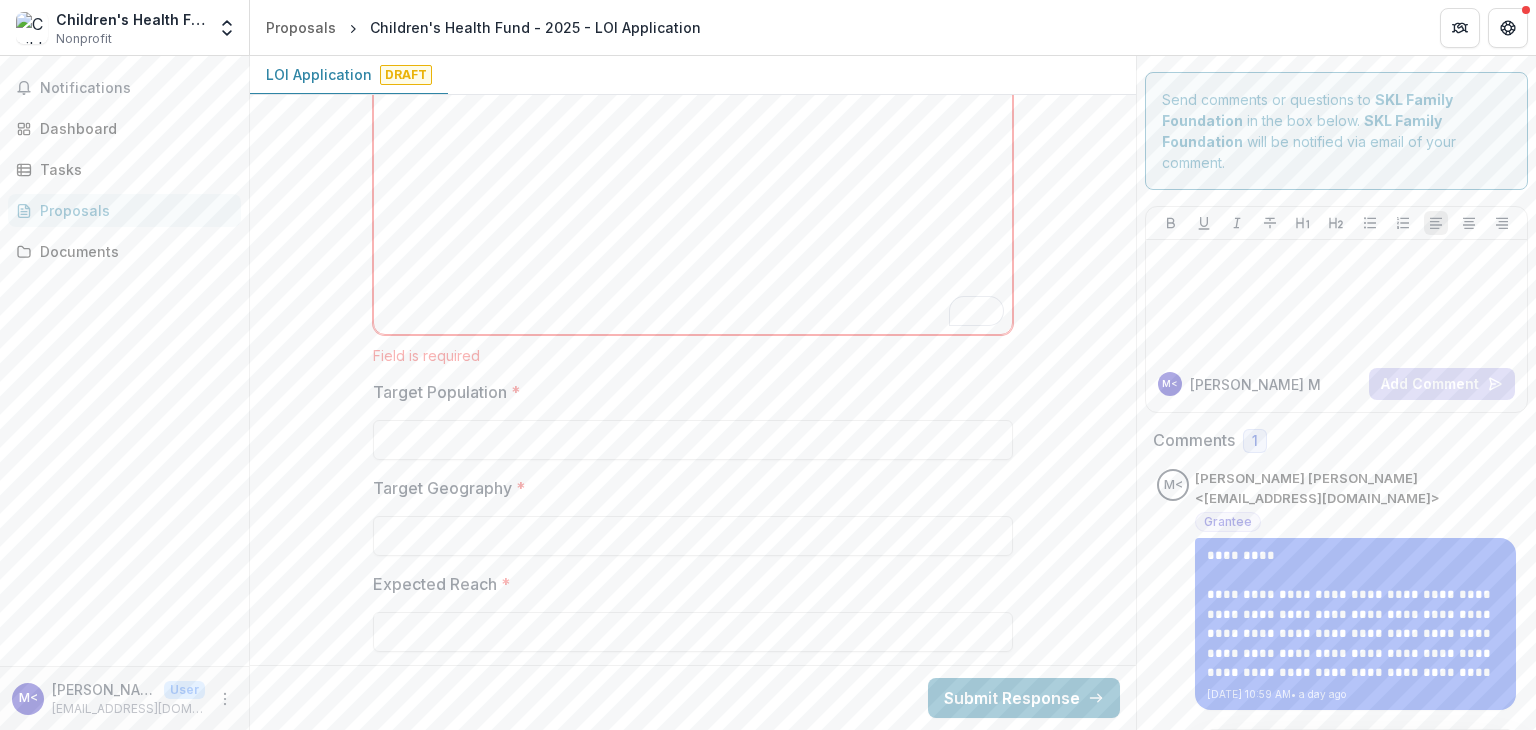 click on "**********" at bounding box center [693, 881] 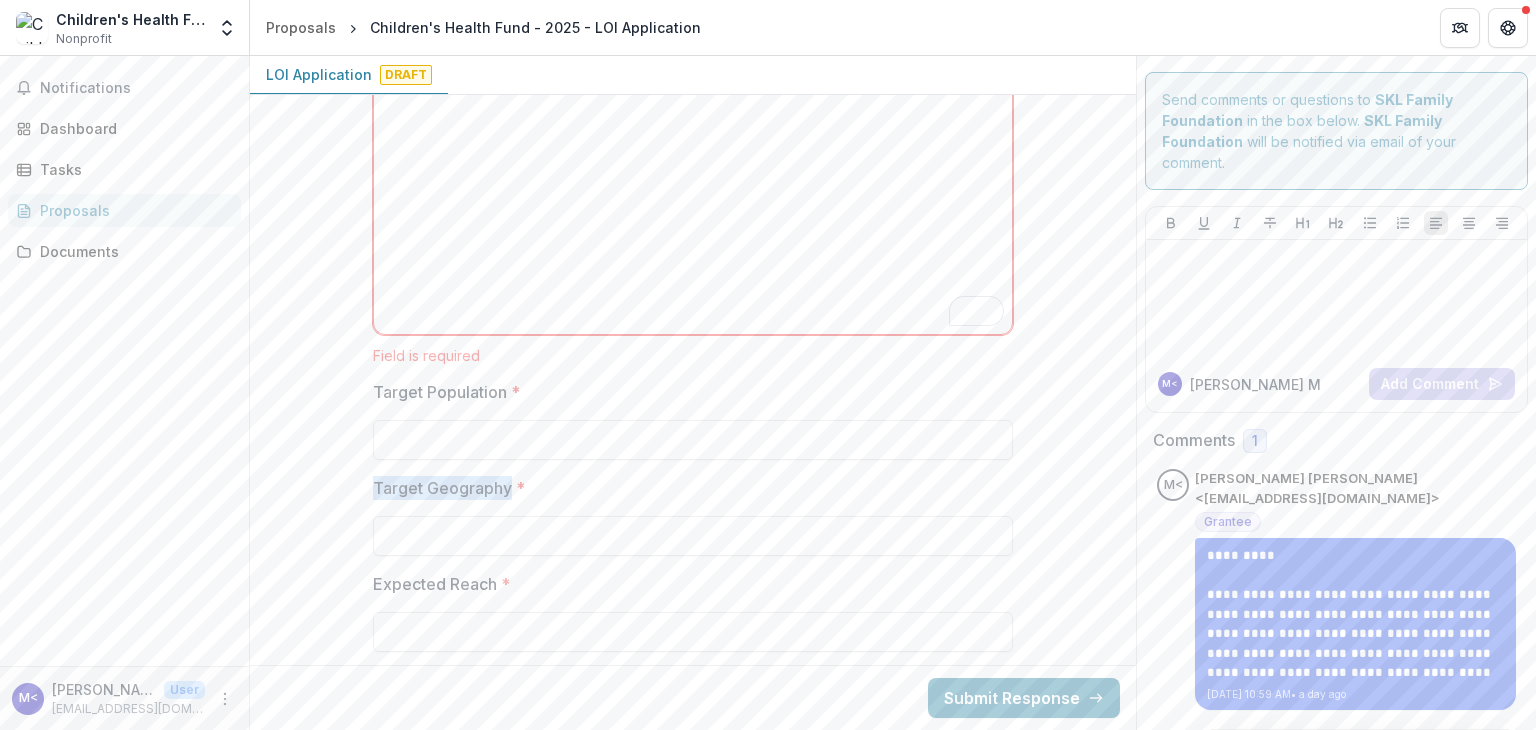 drag, startPoint x: 368, startPoint y: 485, endPoint x: 503, endPoint y: 481, distance: 135.05925 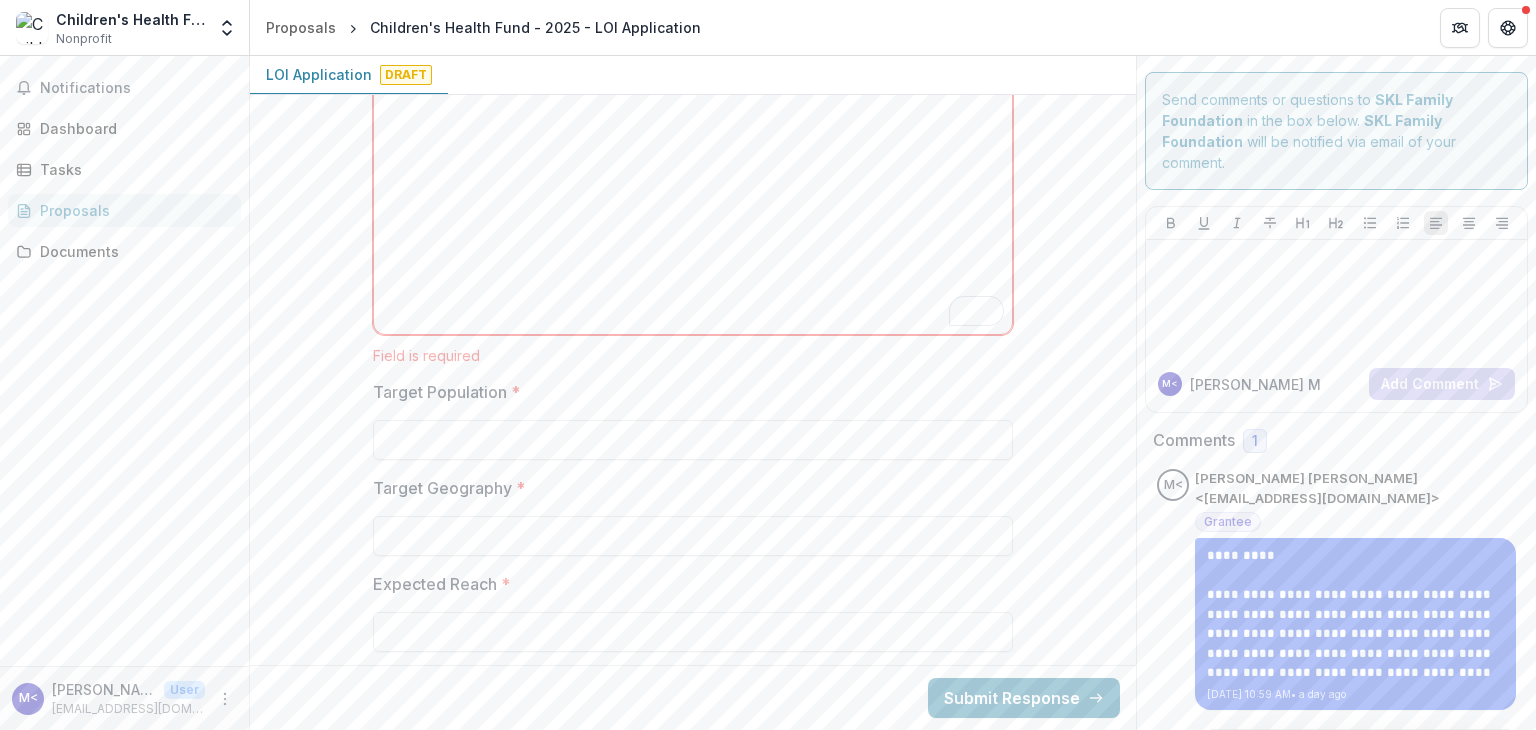 click on "**********" at bounding box center (693, 881) 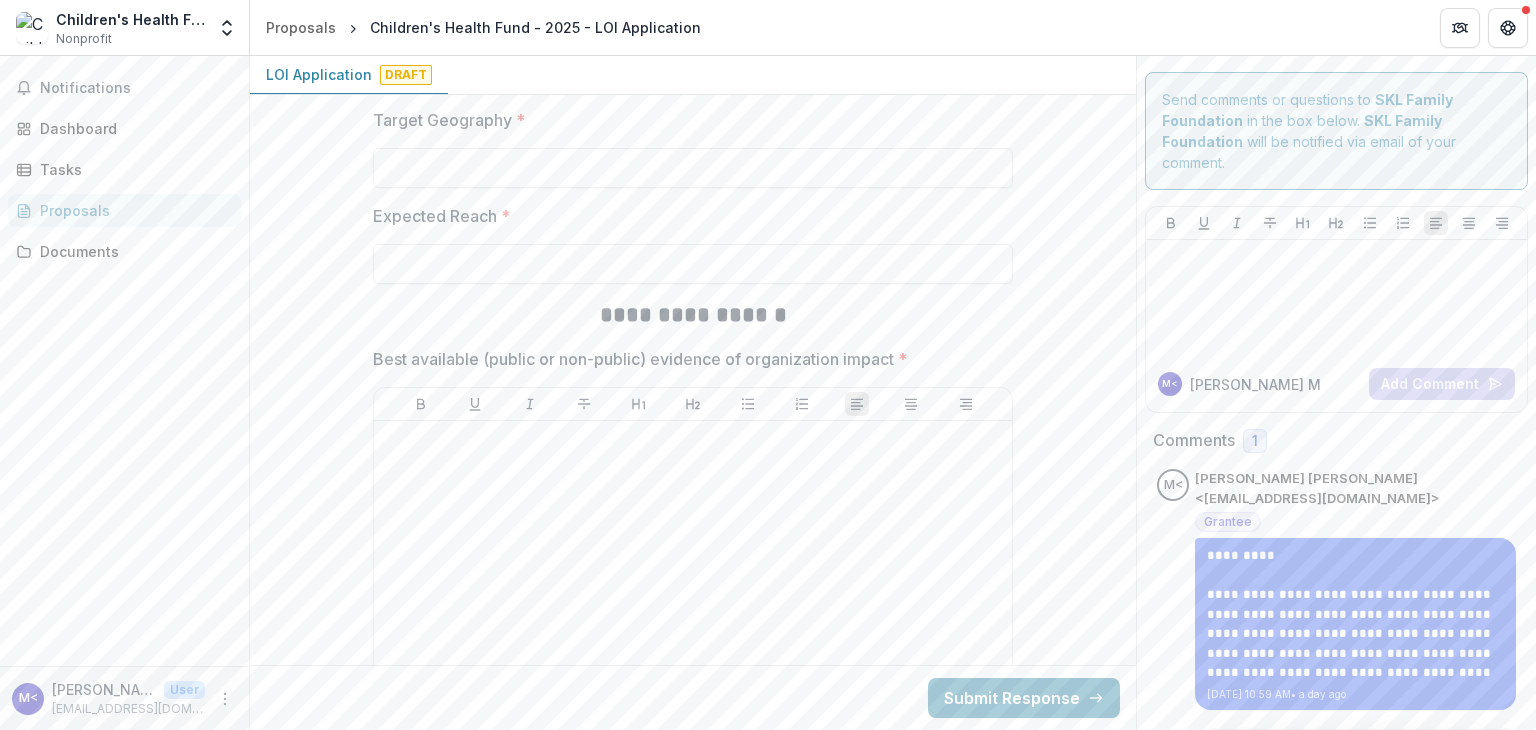scroll, scrollTop: 2778, scrollLeft: 0, axis: vertical 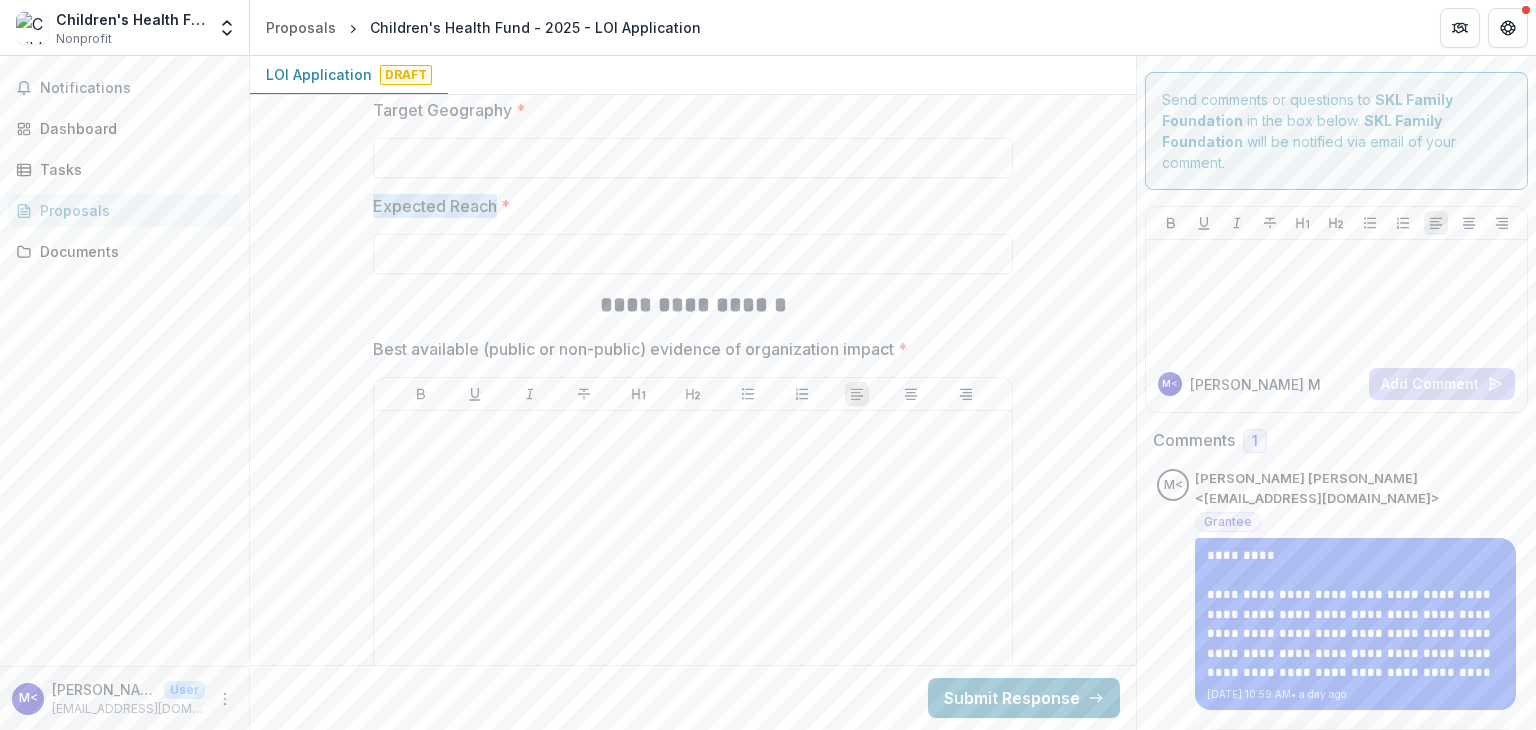 drag, startPoint x: 370, startPoint y: 204, endPoint x: 492, endPoint y: 203, distance: 122.0041 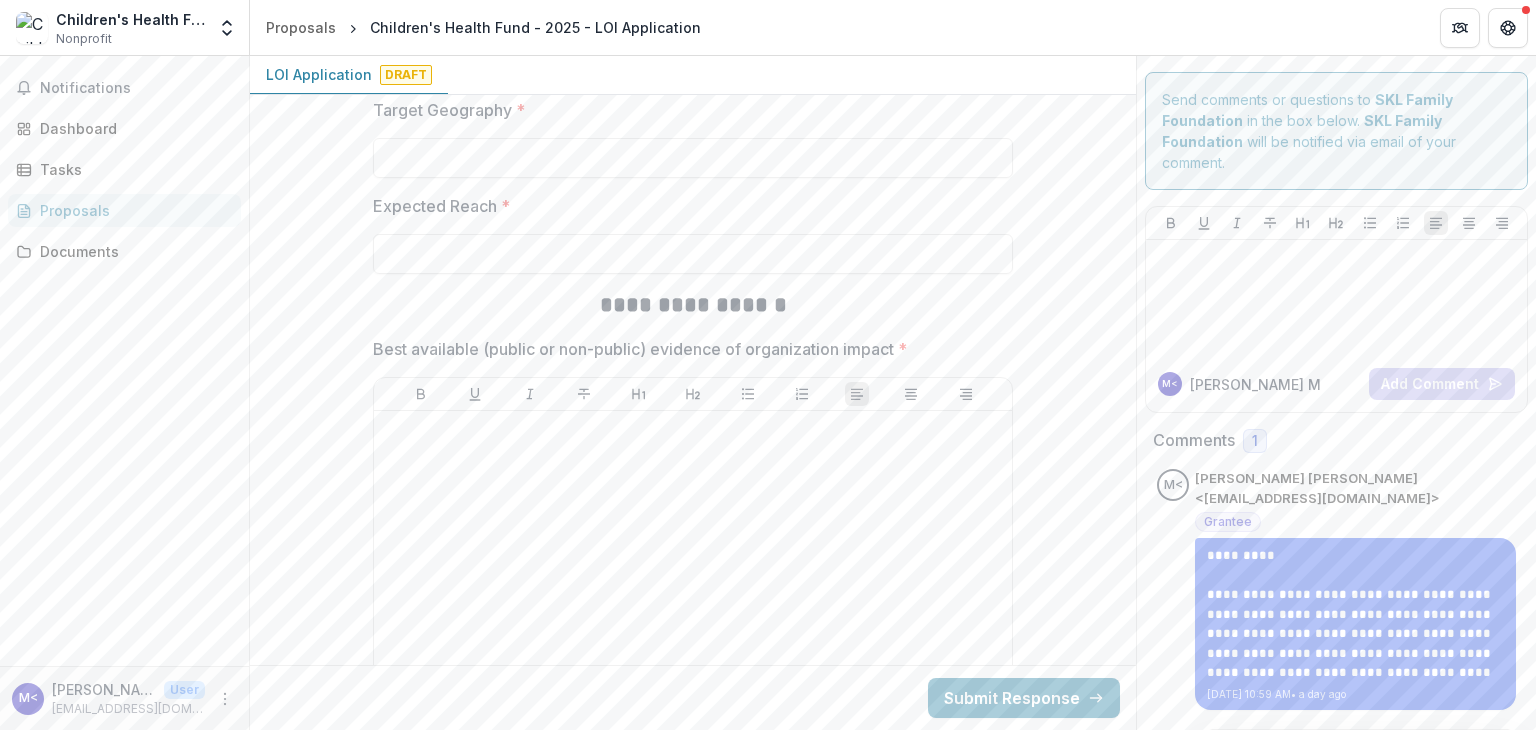 click on "**********" at bounding box center [693, 305] 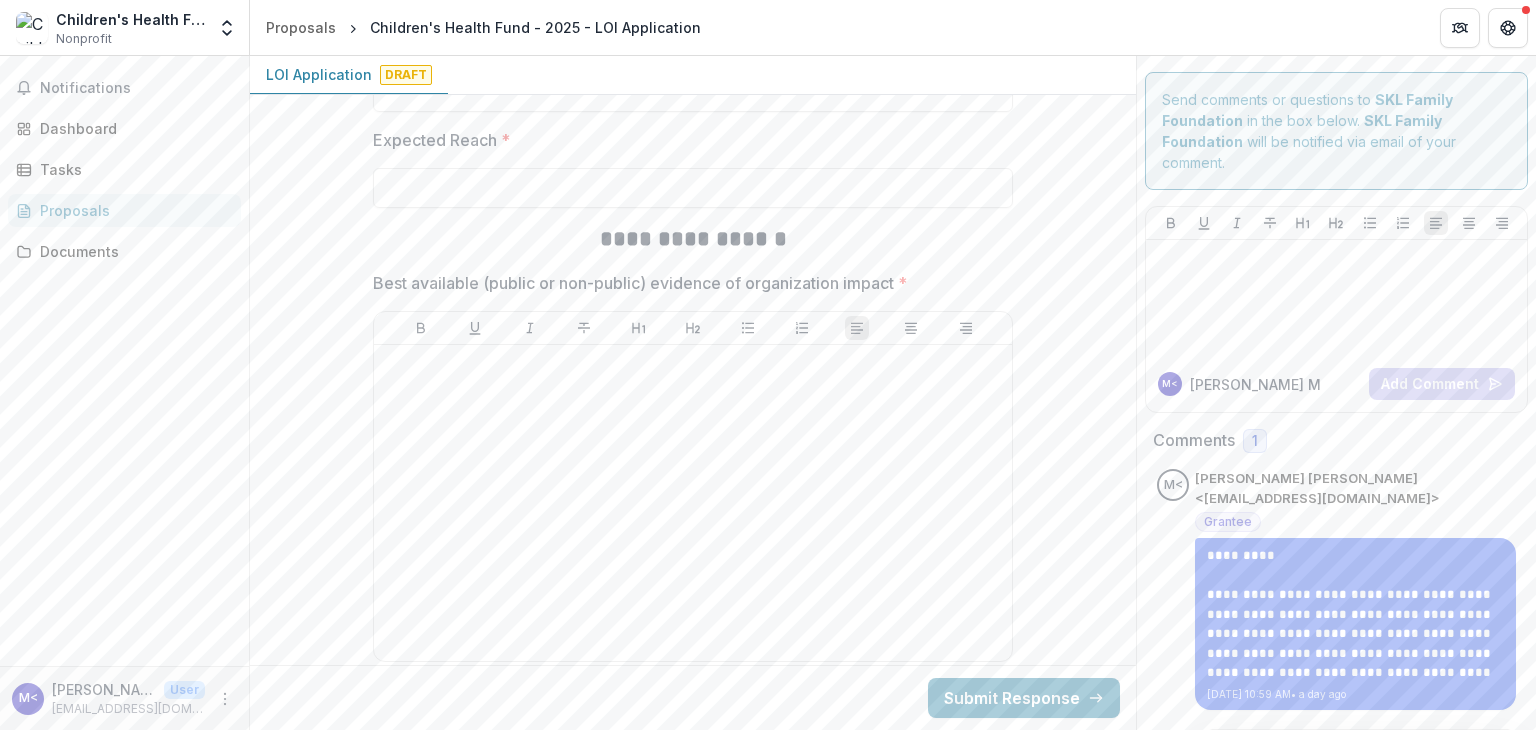 scroll, scrollTop: 2878, scrollLeft: 0, axis: vertical 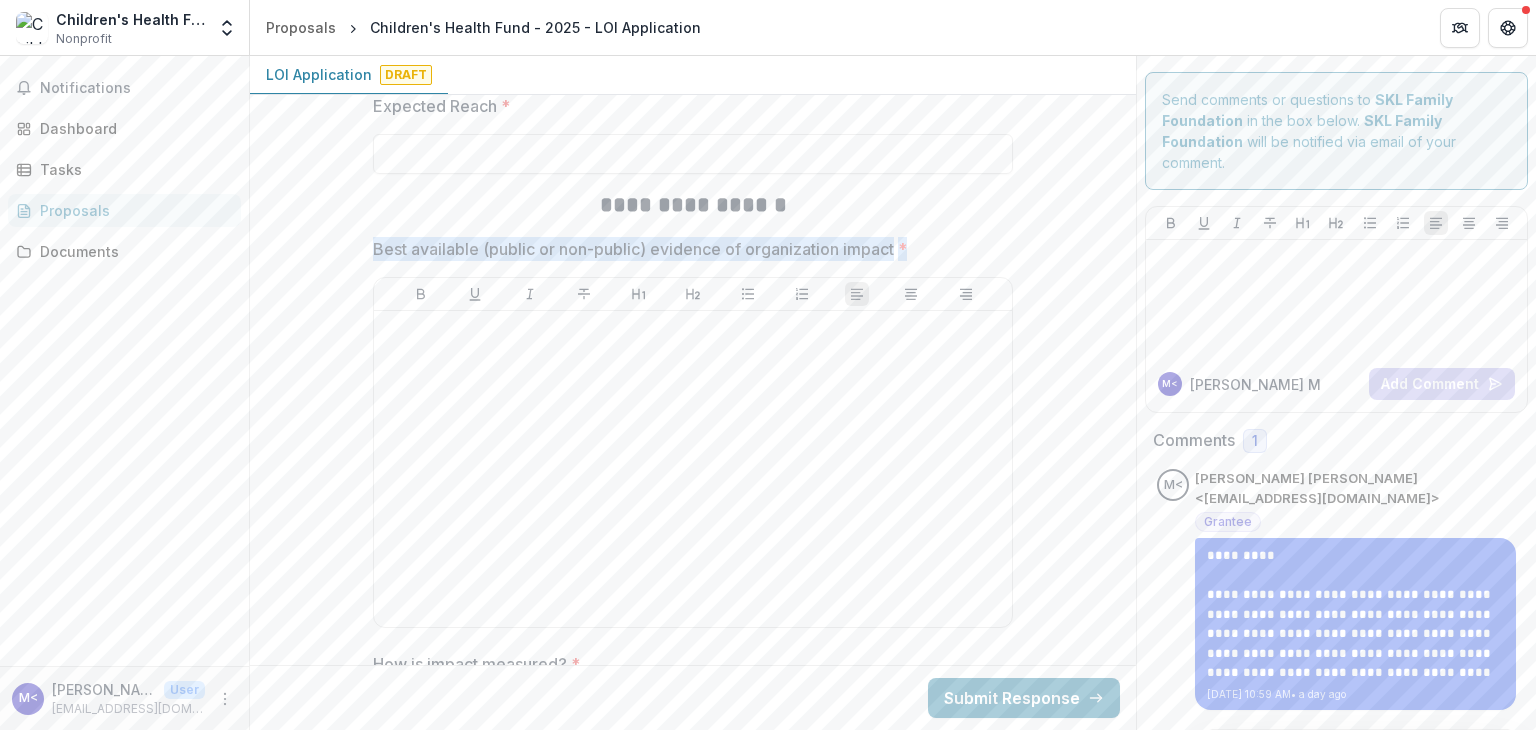 drag, startPoint x: 372, startPoint y: 245, endPoint x: 912, endPoint y: 252, distance: 540.04535 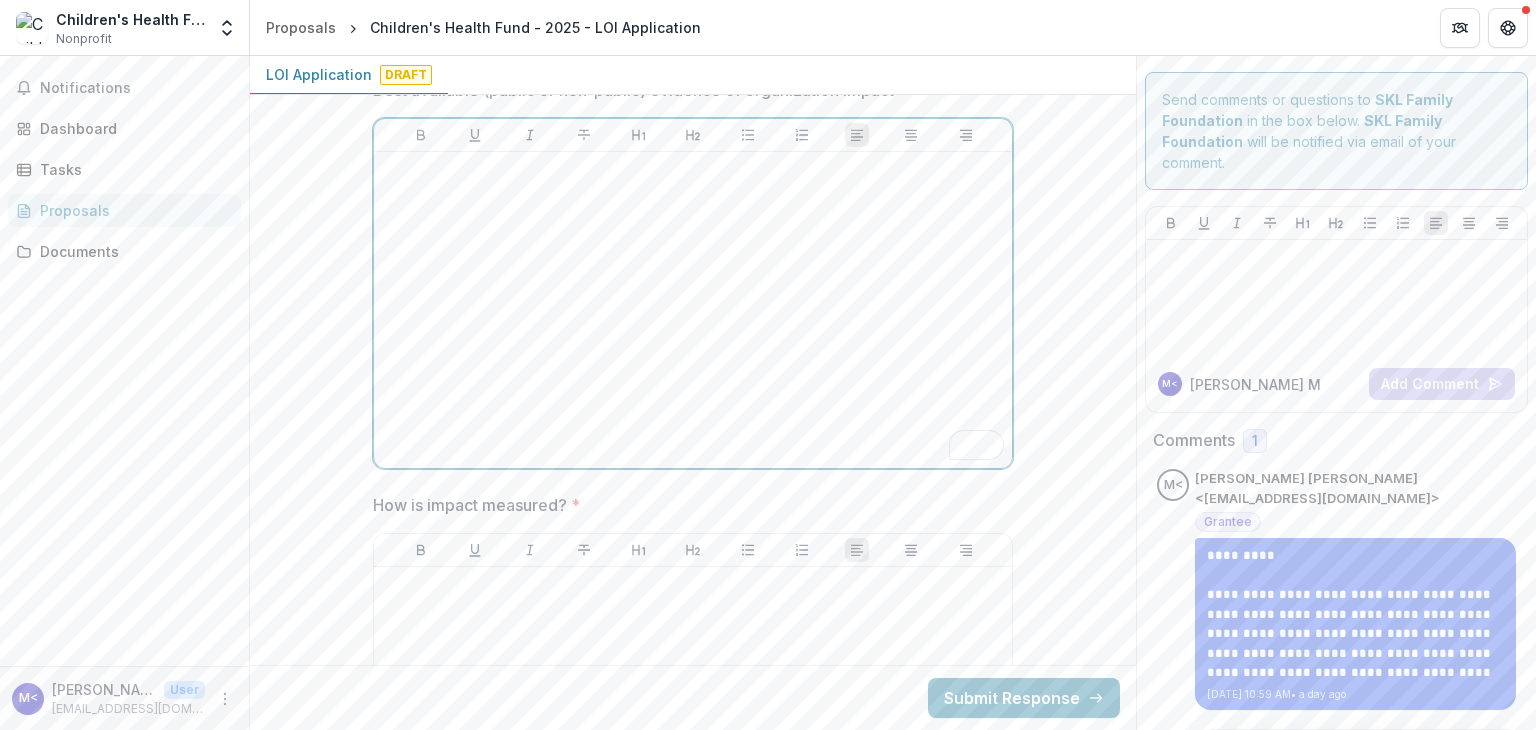 scroll, scrollTop: 3078, scrollLeft: 0, axis: vertical 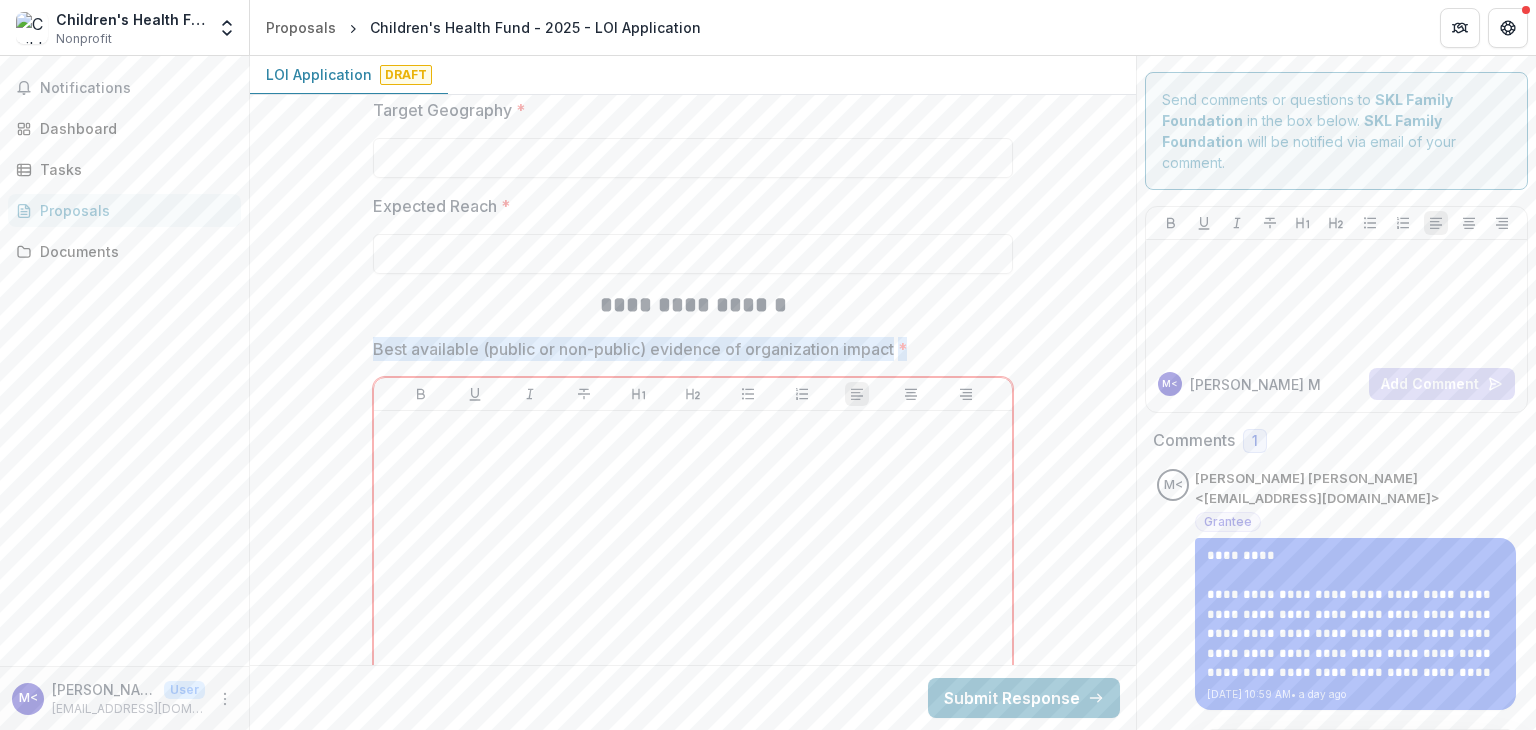 drag, startPoint x: 370, startPoint y: 348, endPoint x: 946, endPoint y: 355, distance: 576.04254 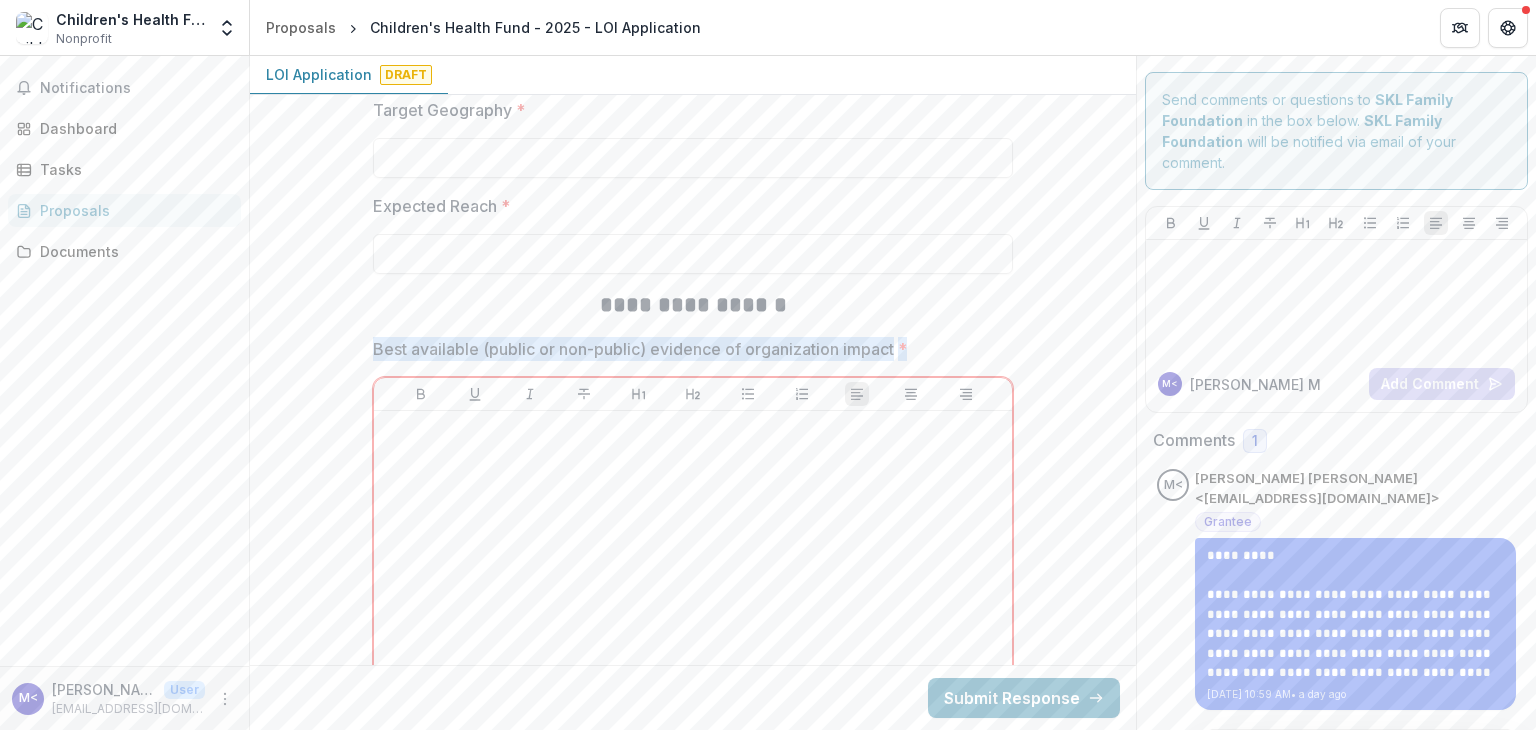 drag, startPoint x: 370, startPoint y: 346, endPoint x: 915, endPoint y: 338, distance: 545.0587 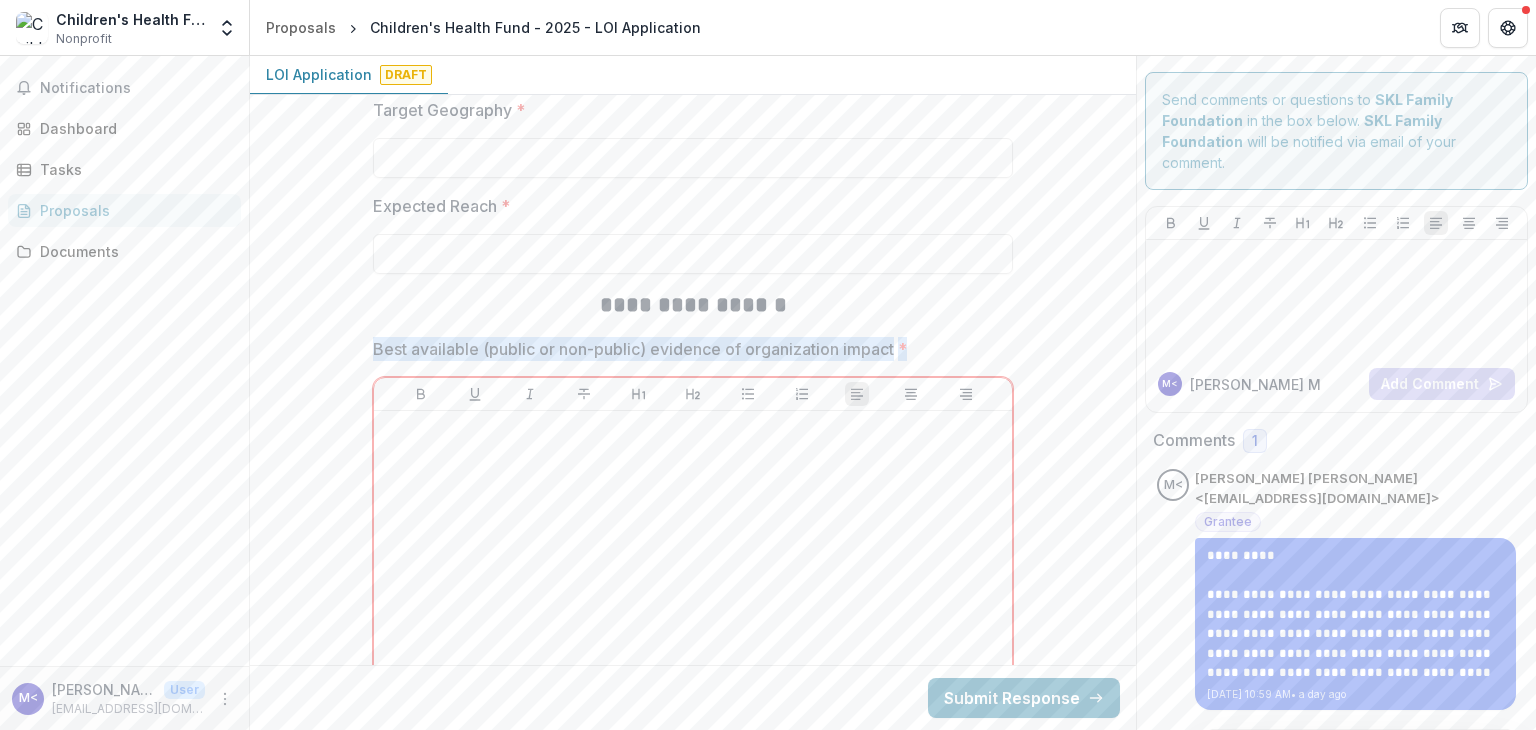 drag, startPoint x: 372, startPoint y: 341, endPoint x: 926, endPoint y: 343, distance: 554.0036 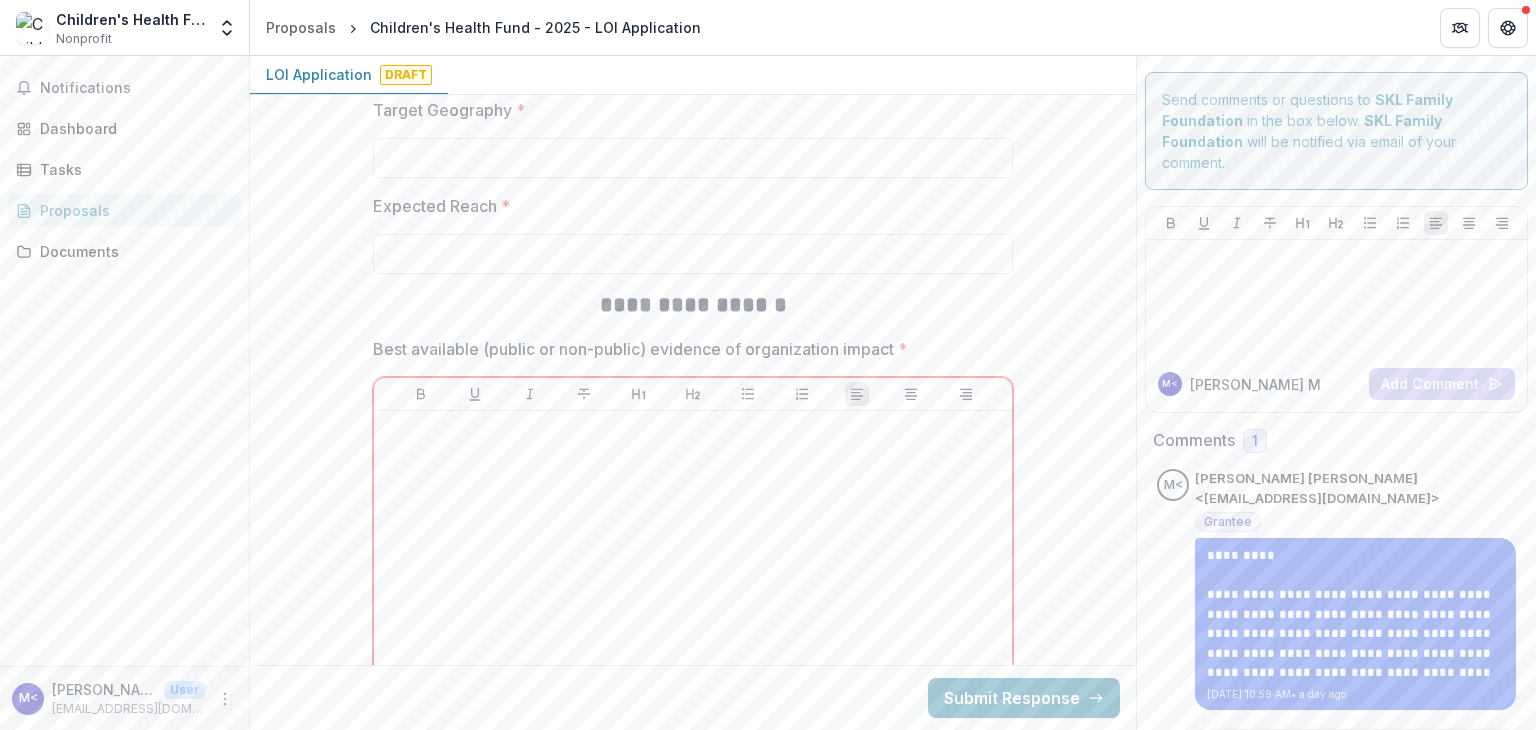 click on "**********" at bounding box center [693, 514] 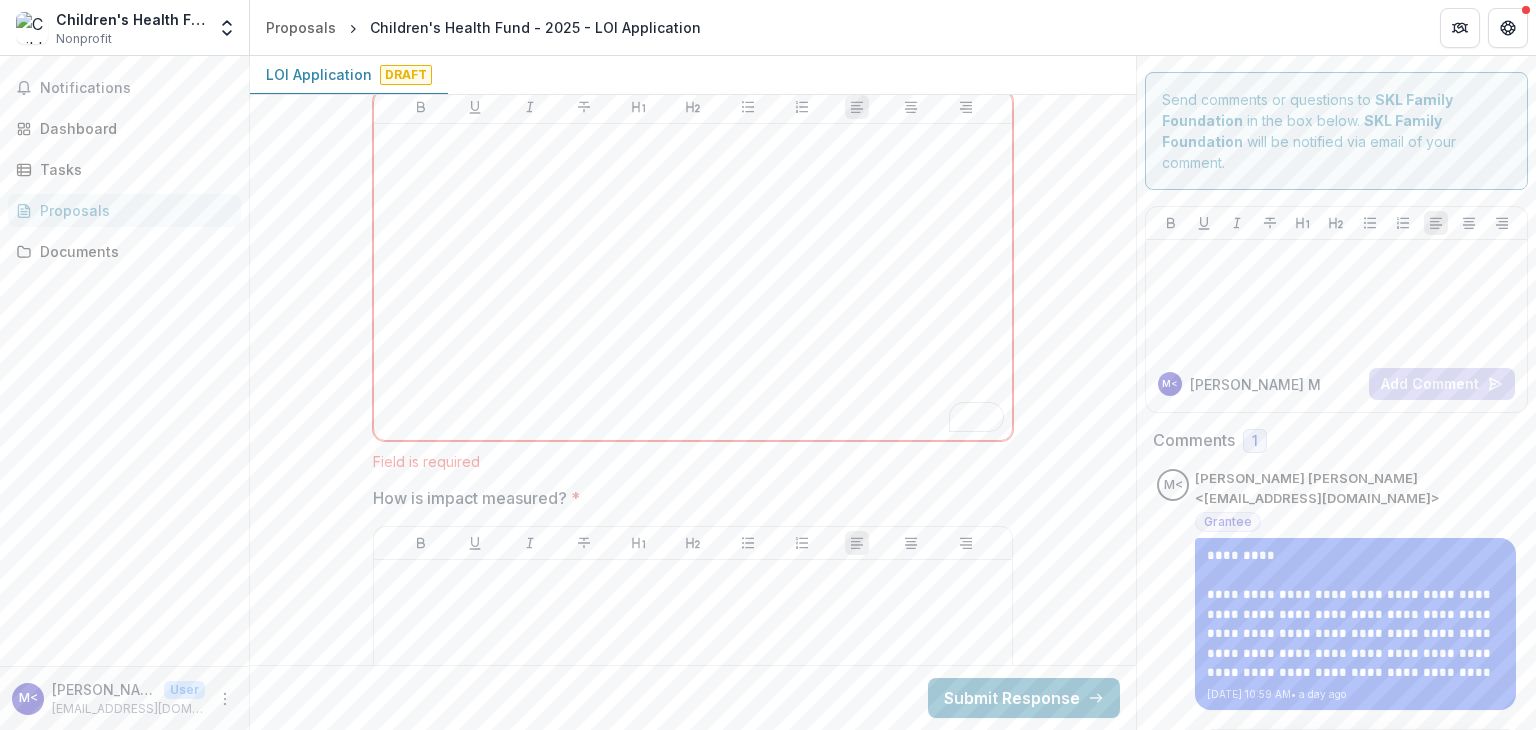 scroll, scrollTop: 3078, scrollLeft: 0, axis: vertical 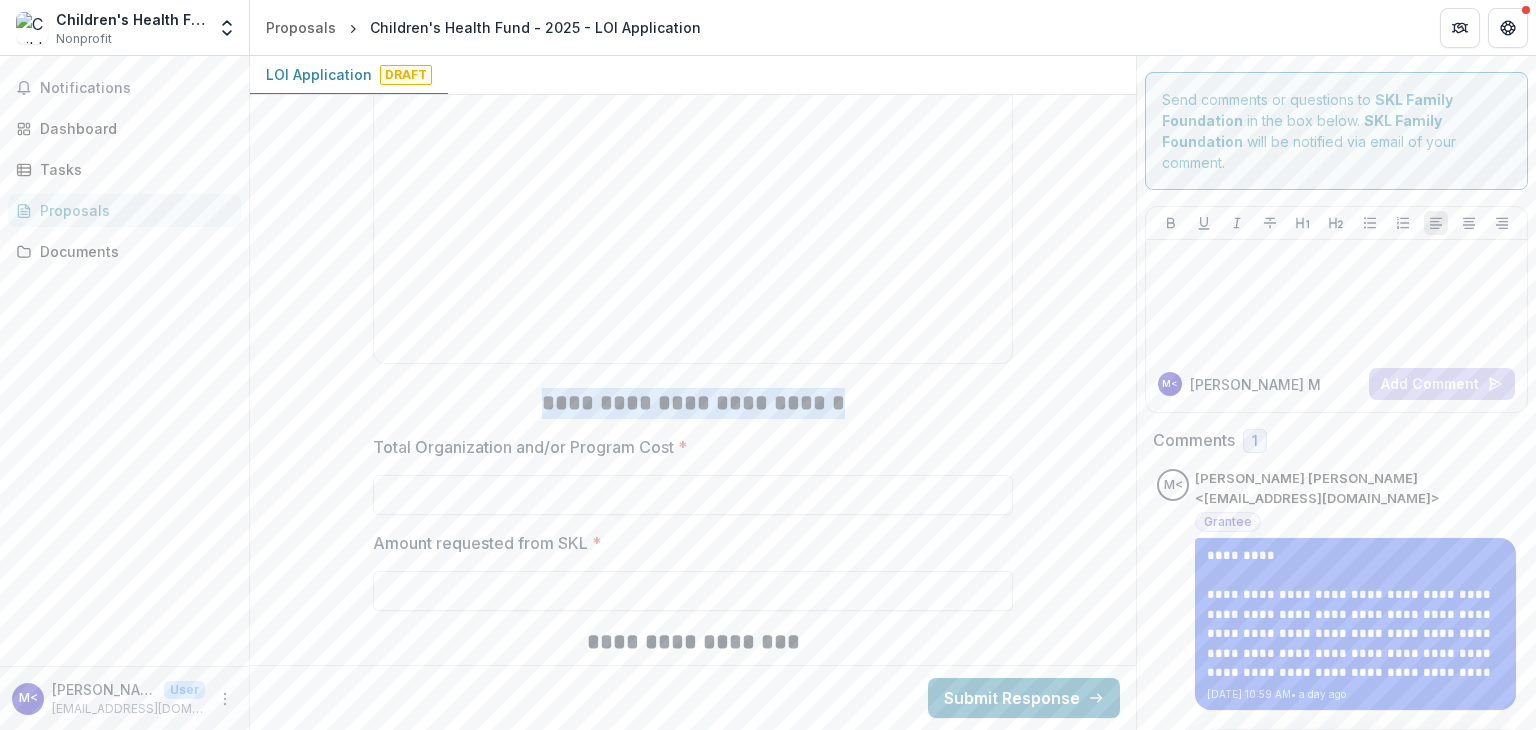 drag, startPoint x: 537, startPoint y: 400, endPoint x: 877, endPoint y: 417, distance: 340.42474 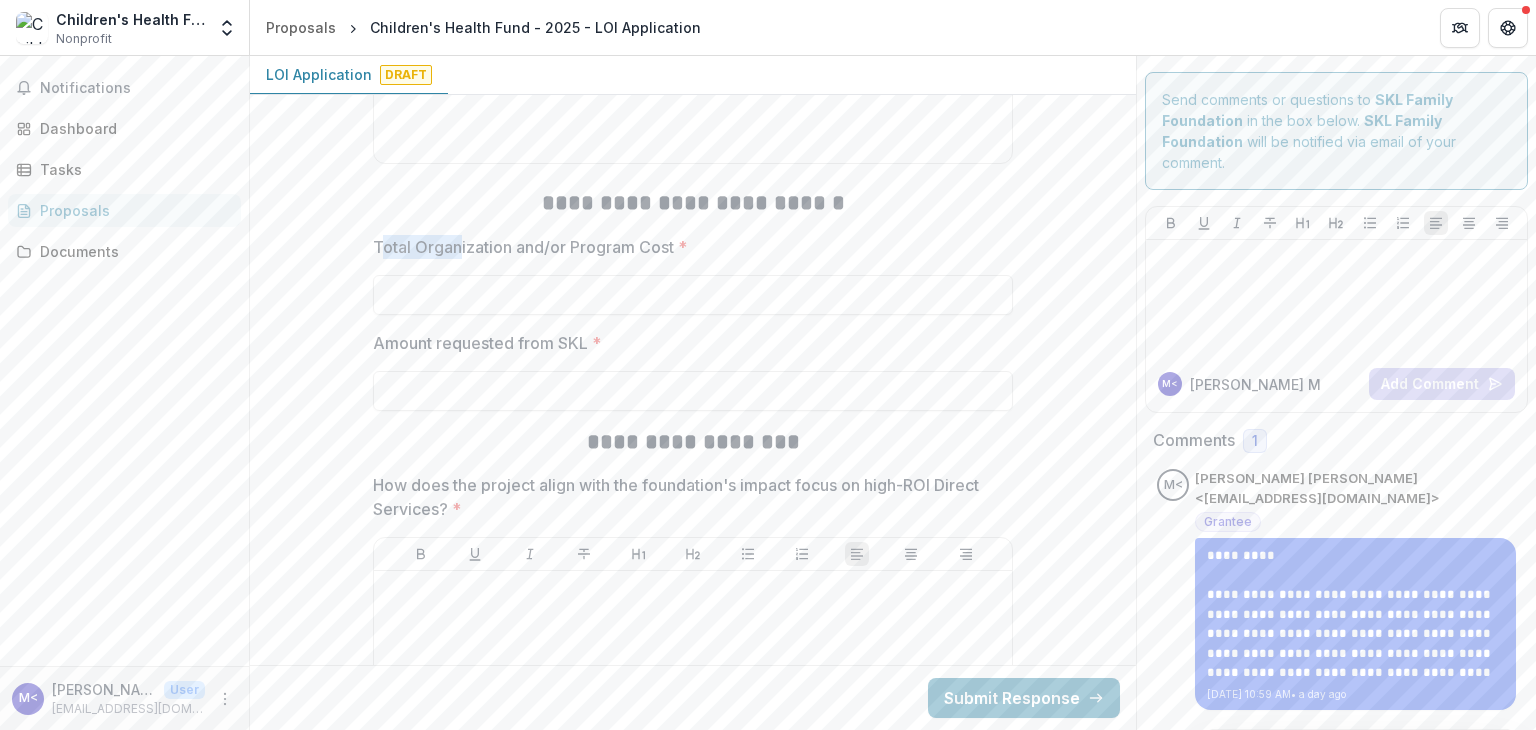 drag, startPoint x: 375, startPoint y: 240, endPoint x: 460, endPoint y: 243, distance: 85.052925 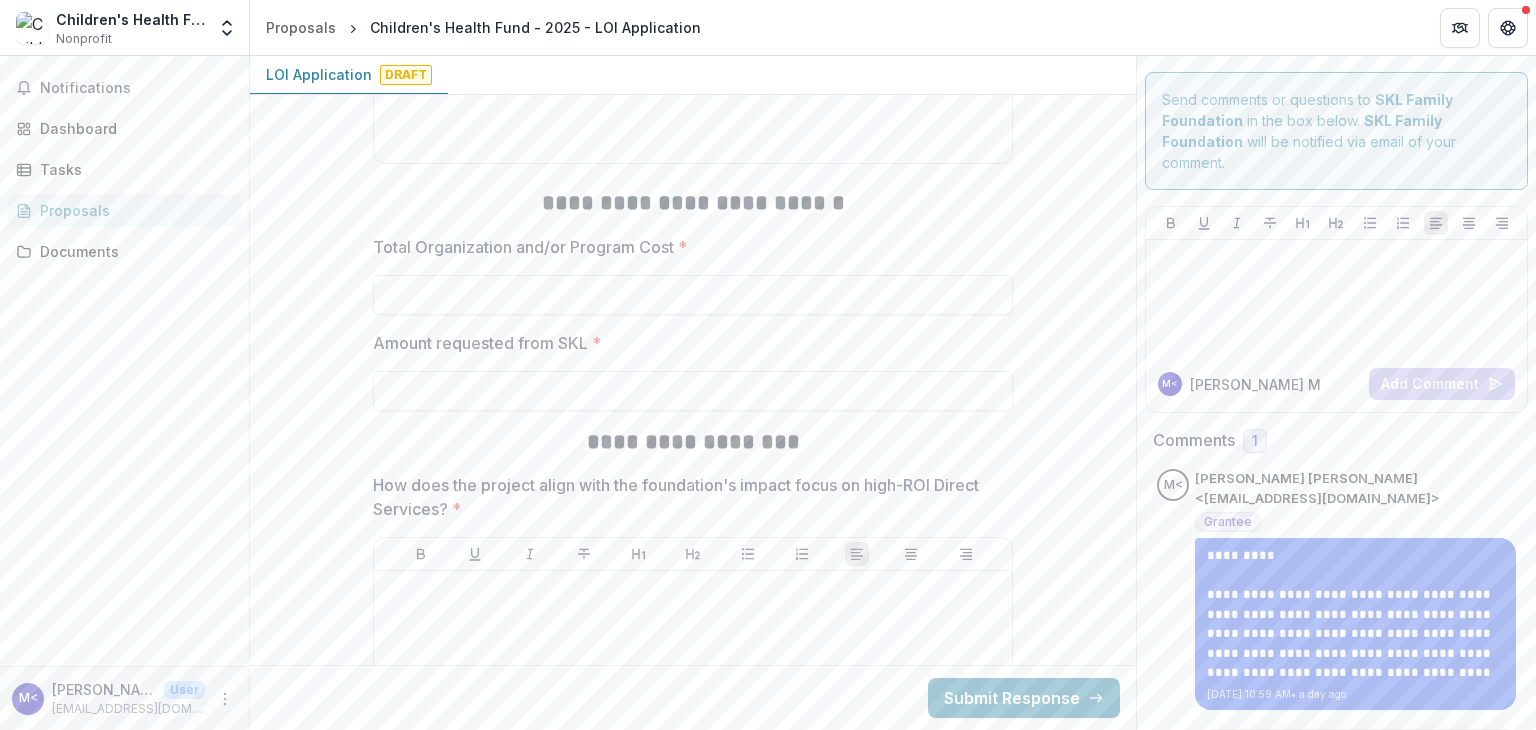 click on "**********" at bounding box center [693, -486] 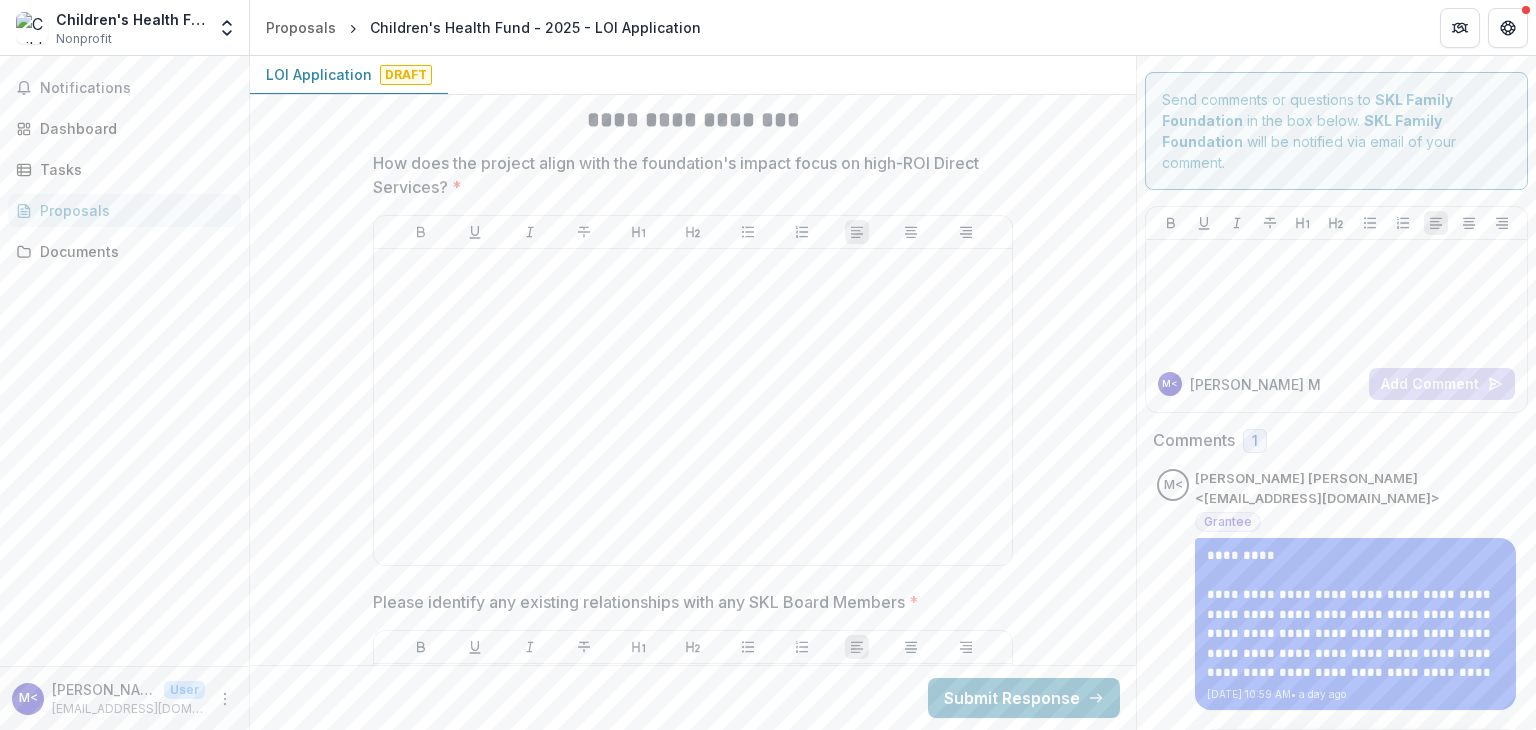 scroll, scrollTop: 3978, scrollLeft: 0, axis: vertical 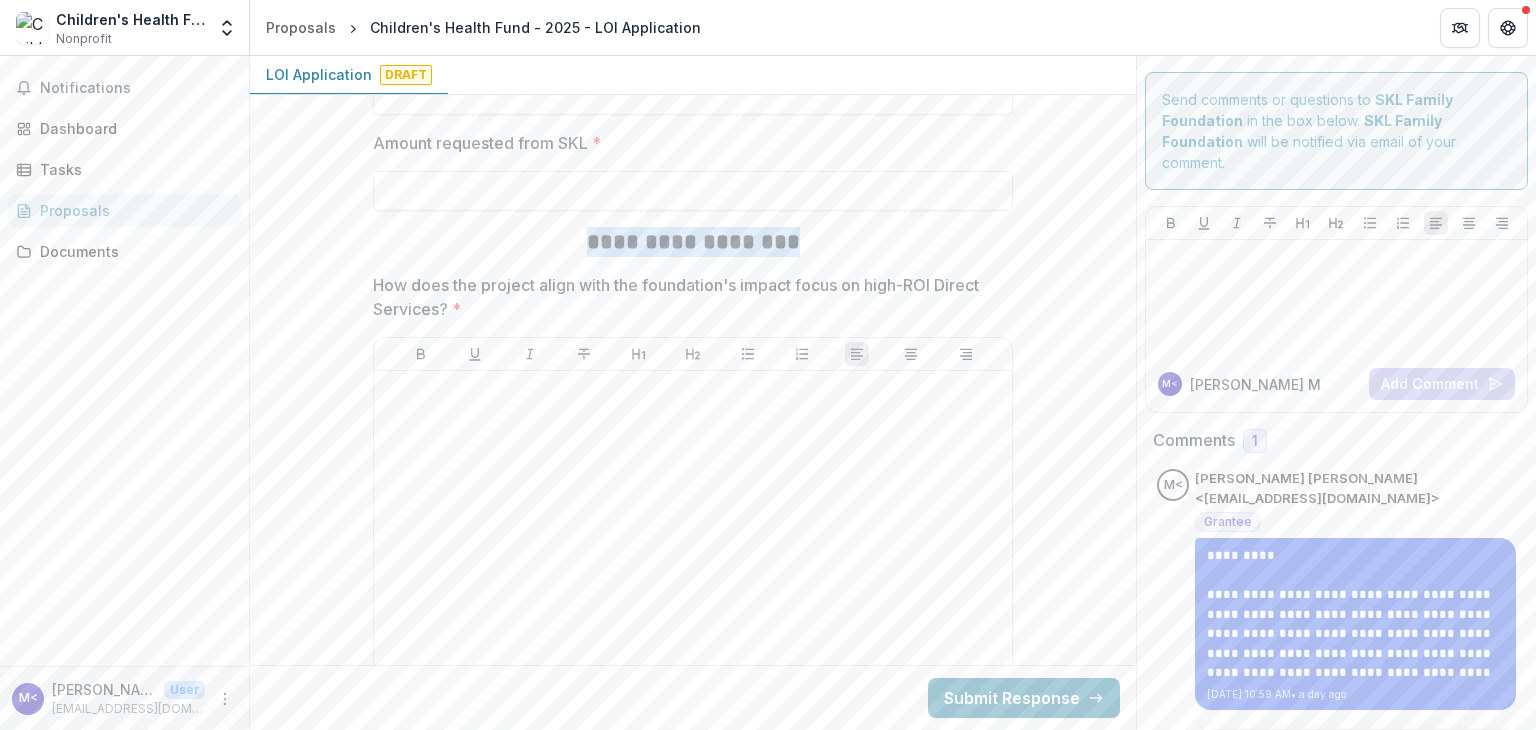 drag, startPoint x: 587, startPoint y: 233, endPoint x: 798, endPoint y: 250, distance: 211.68373 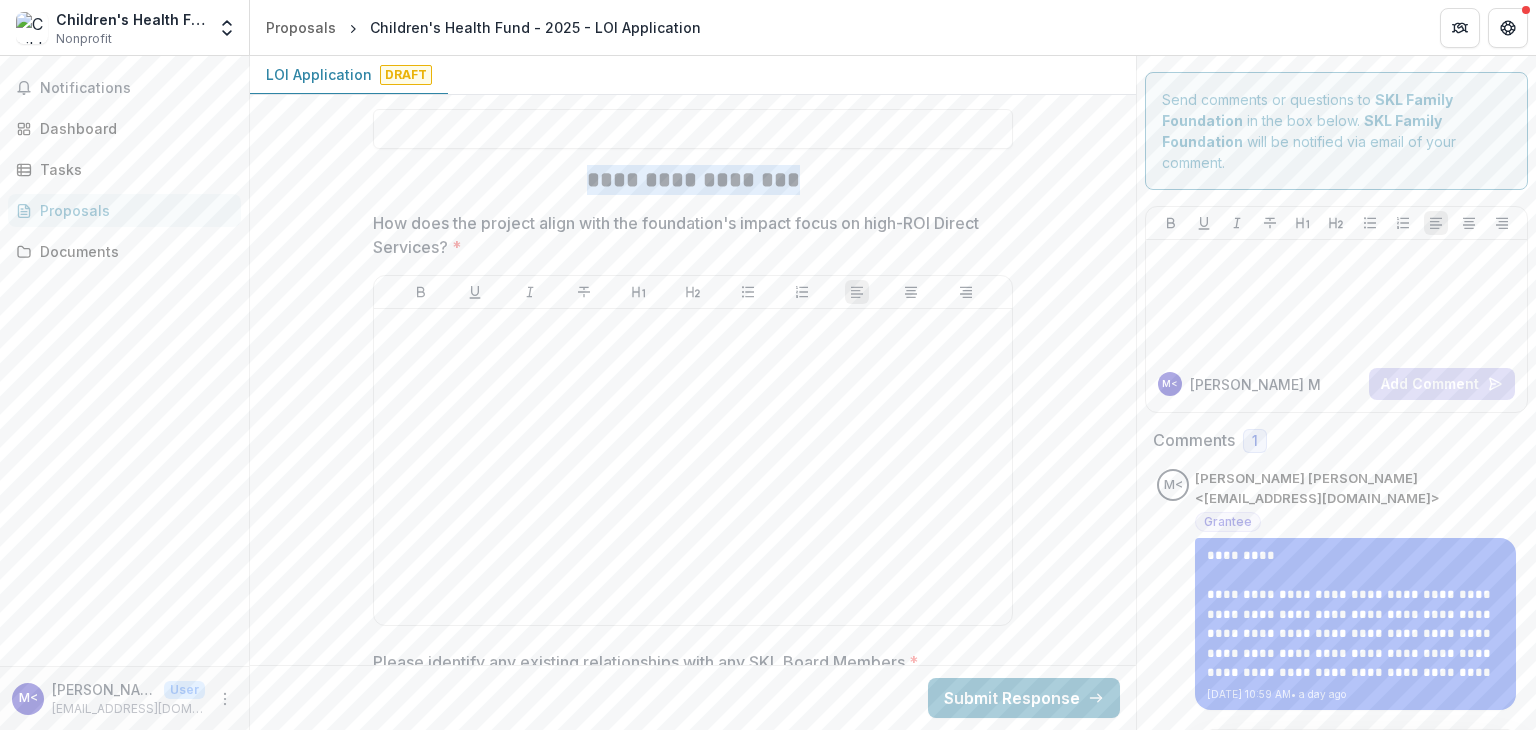 scroll, scrollTop: 3978, scrollLeft: 0, axis: vertical 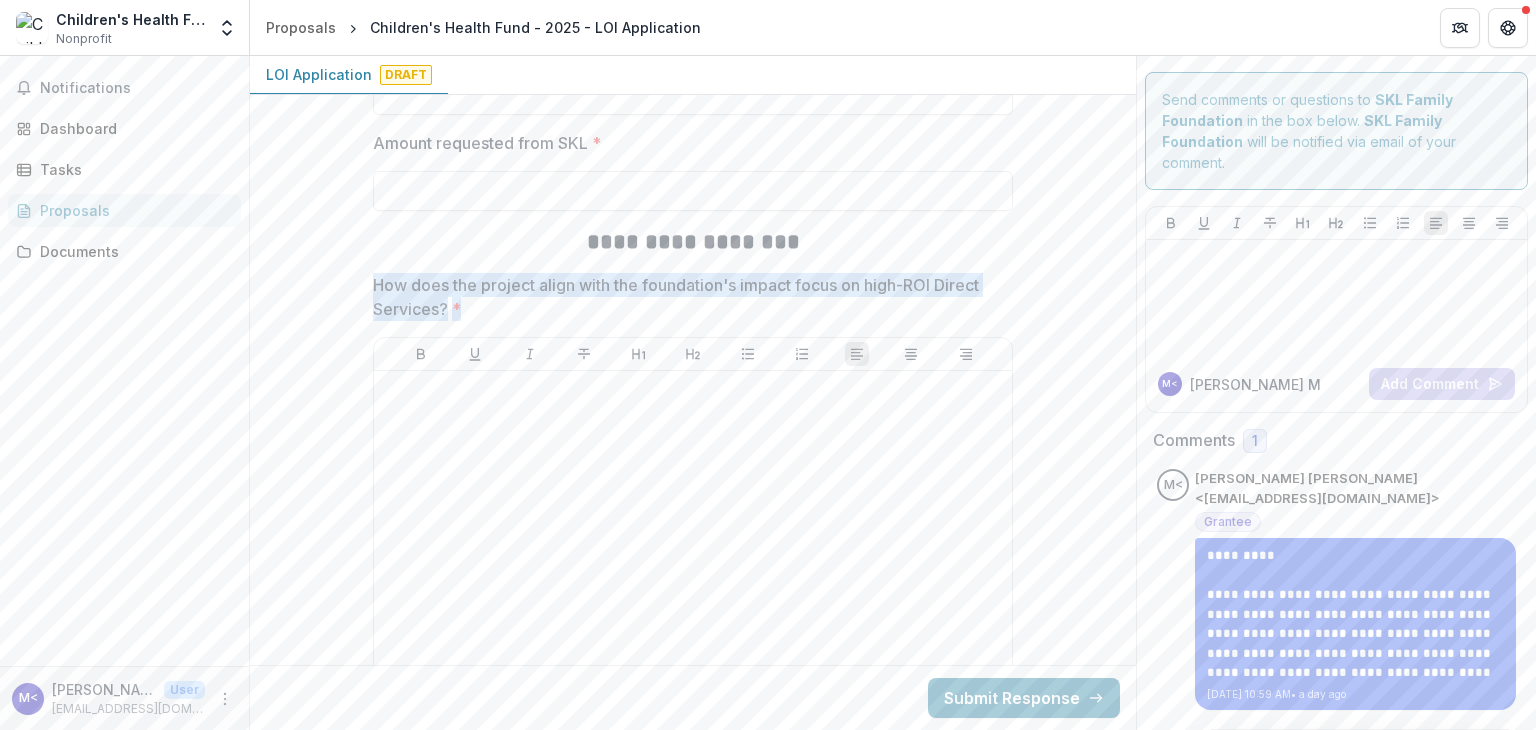 drag, startPoint x: 374, startPoint y: 283, endPoint x: 486, endPoint y: 313, distance: 115.948265 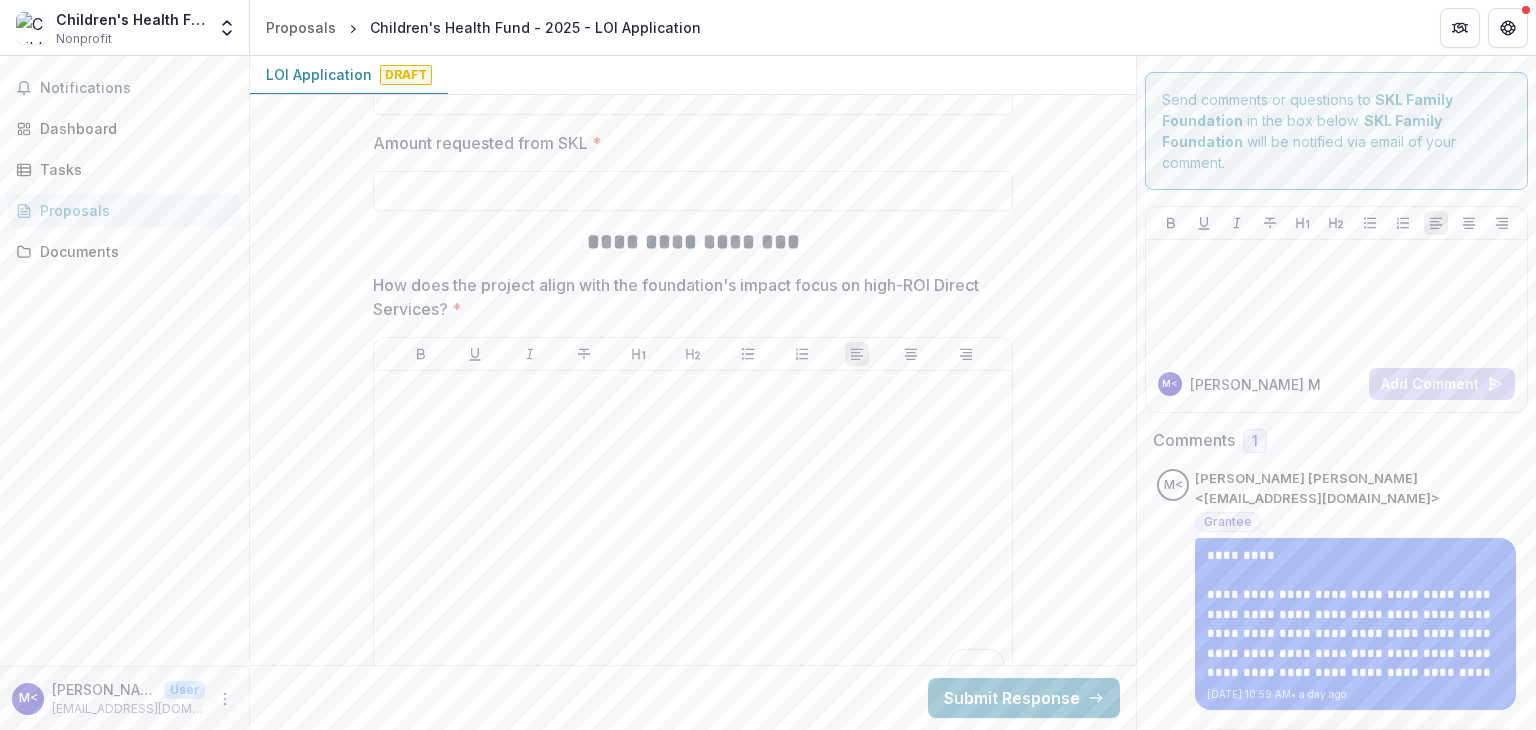 click on "**********" at bounding box center (693, -686) 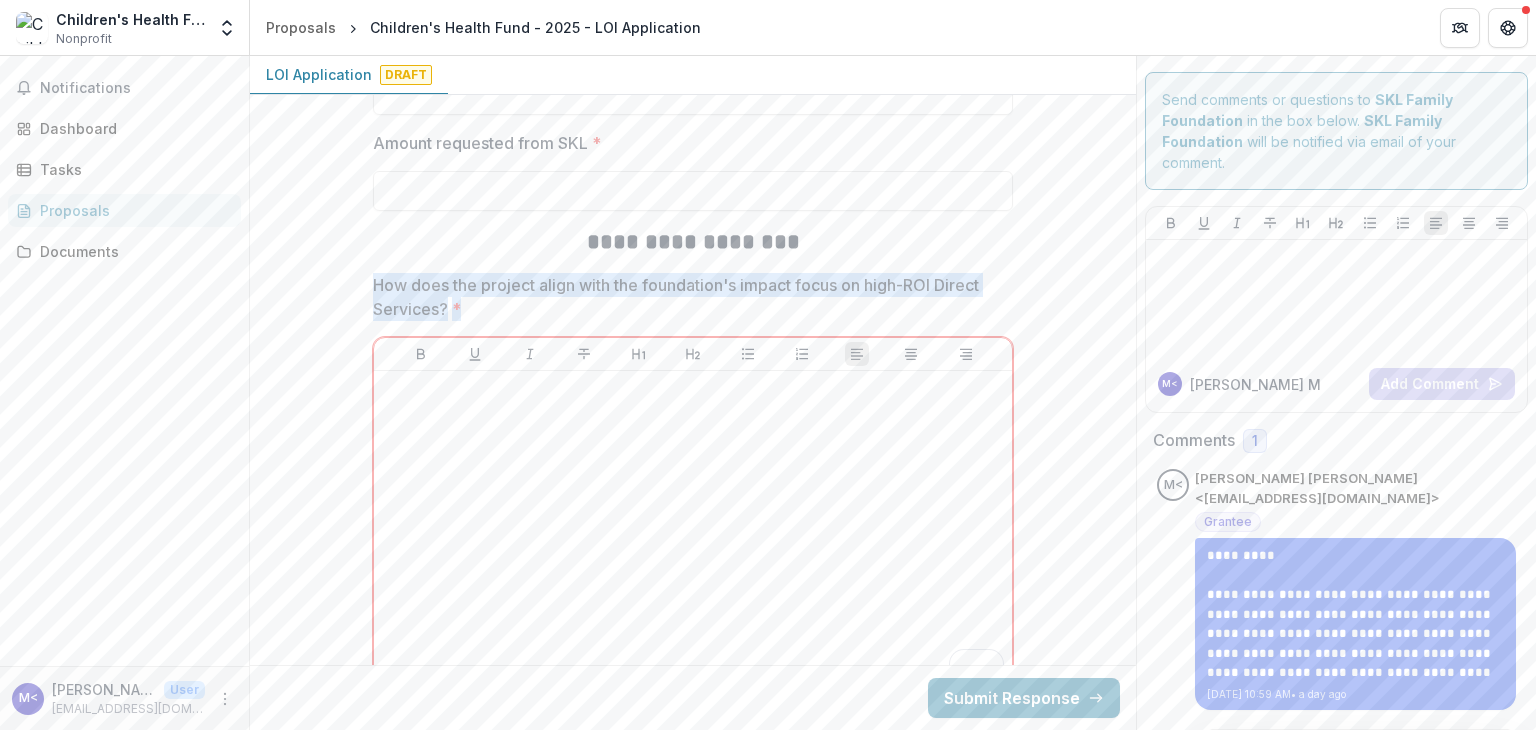 drag, startPoint x: 370, startPoint y: 277, endPoint x: 479, endPoint y: 313, distance: 114.791115 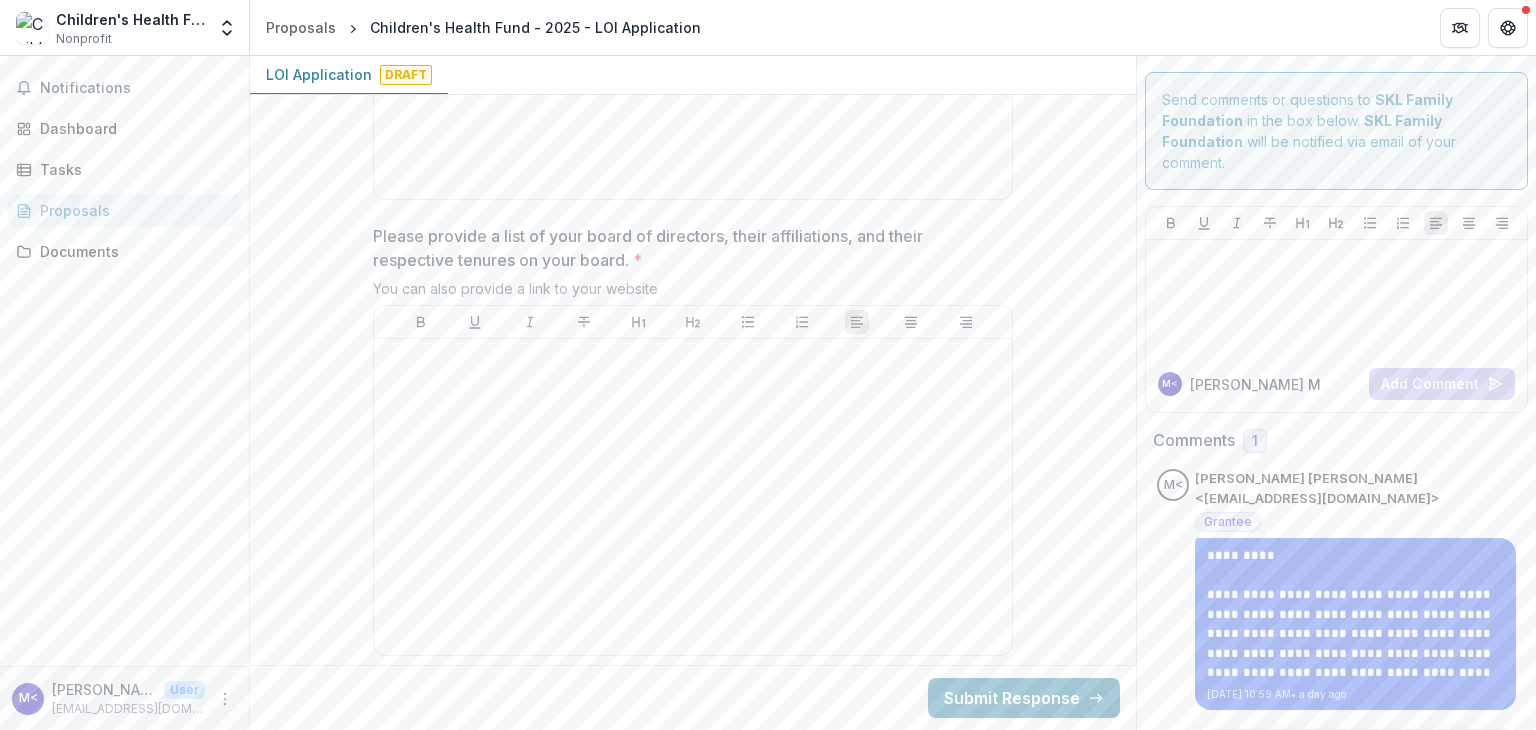 scroll, scrollTop: 5420, scrollLeft: 0, axis: vertical 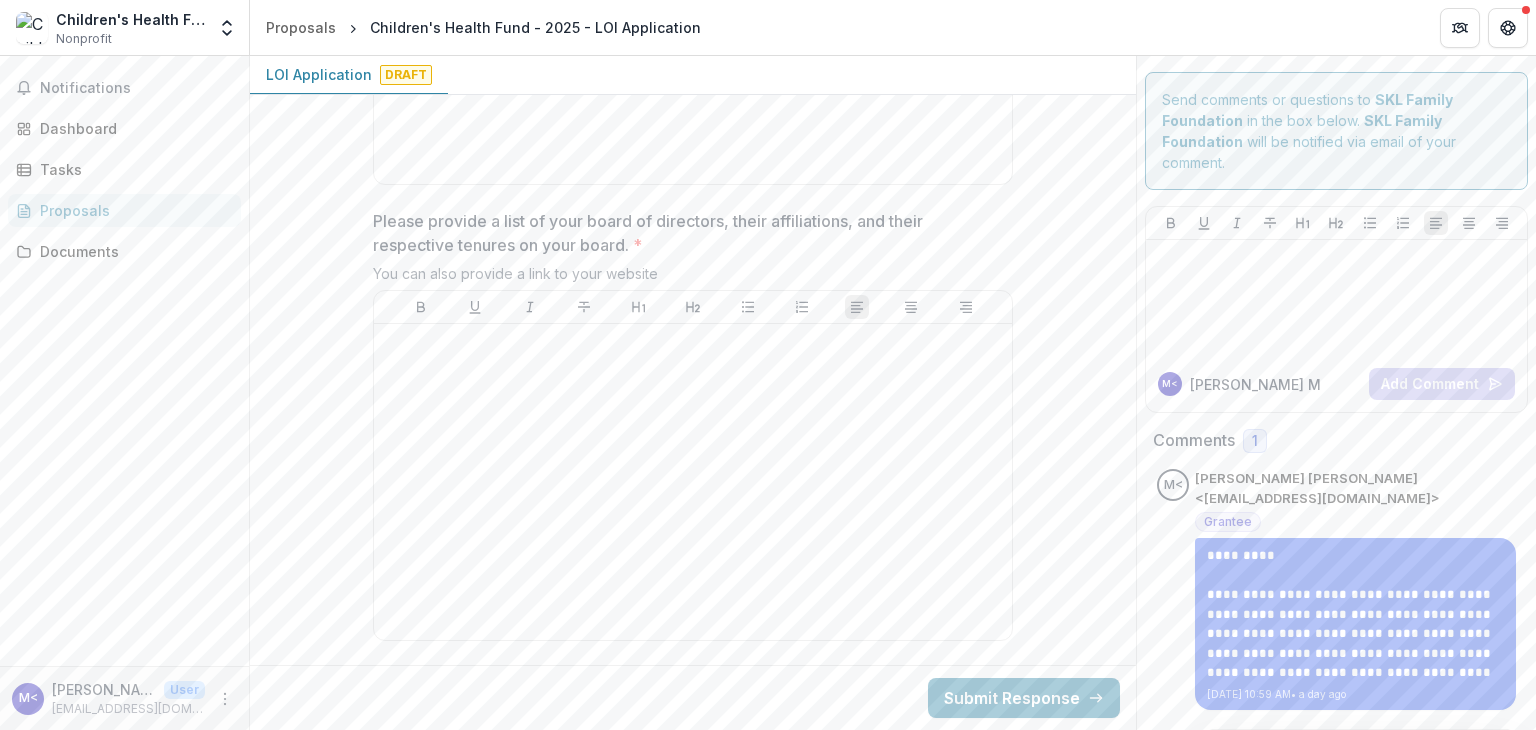 drag, startPoint x: 372, startPoint y: 216, endPoint x: 670, endPoint y: 258, distance: 300.9452 